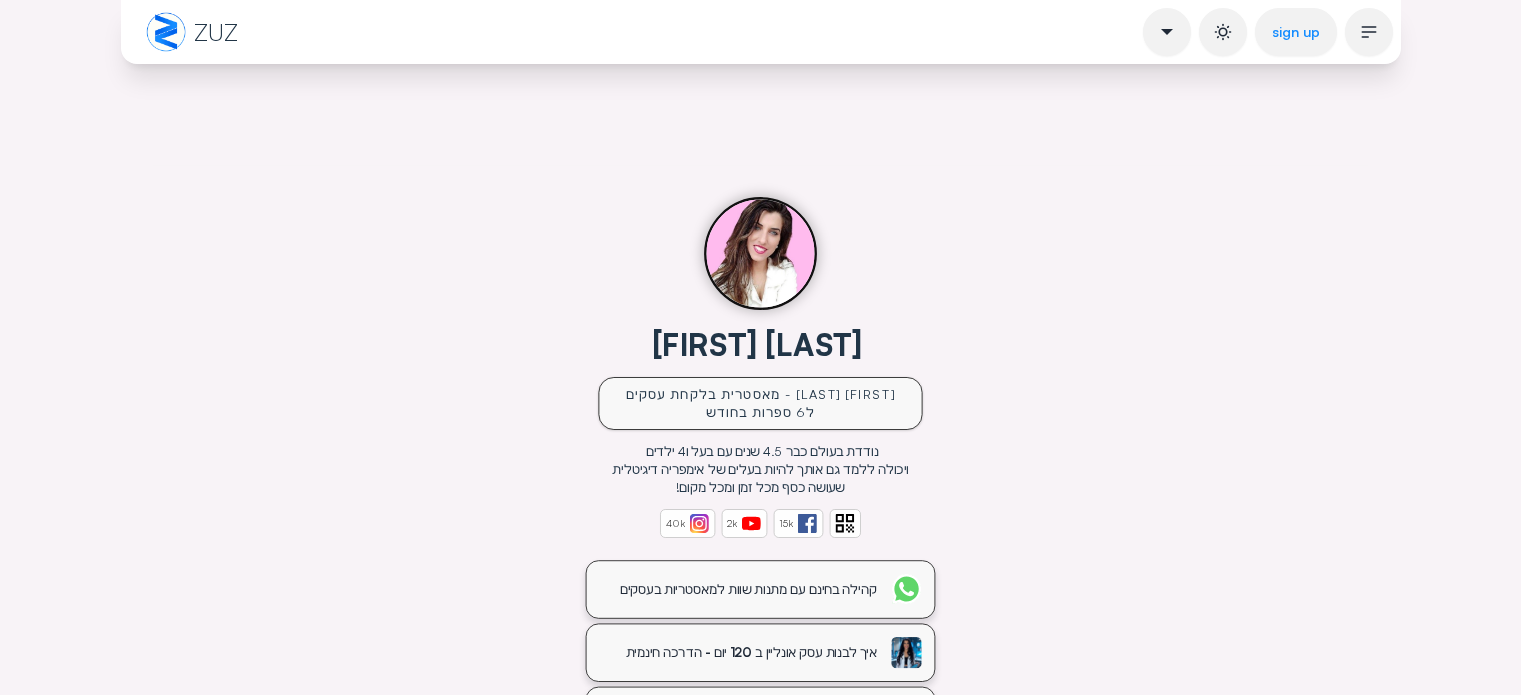 scroll, scrollTop: 0, scrollLeft: 0, axis: both 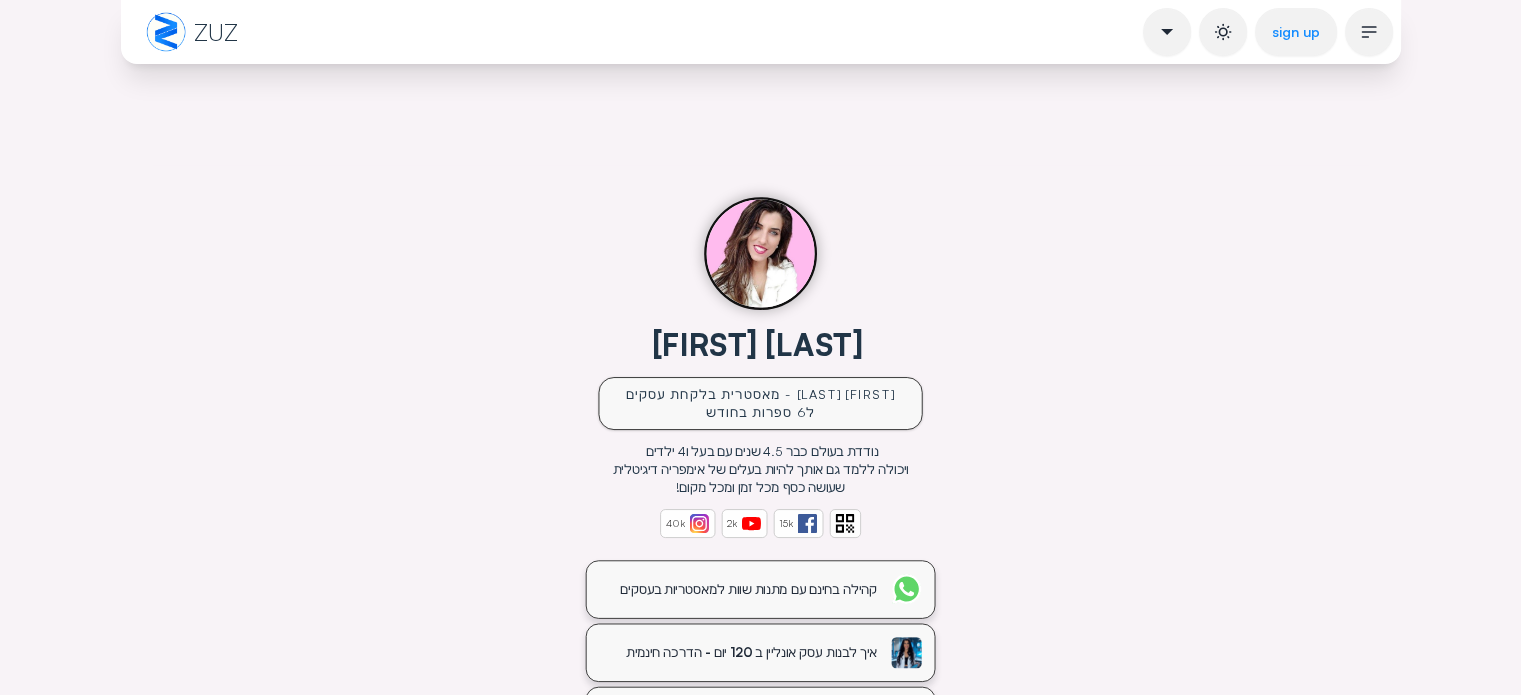 click on "sign up" at bounding box center [1296, 32] 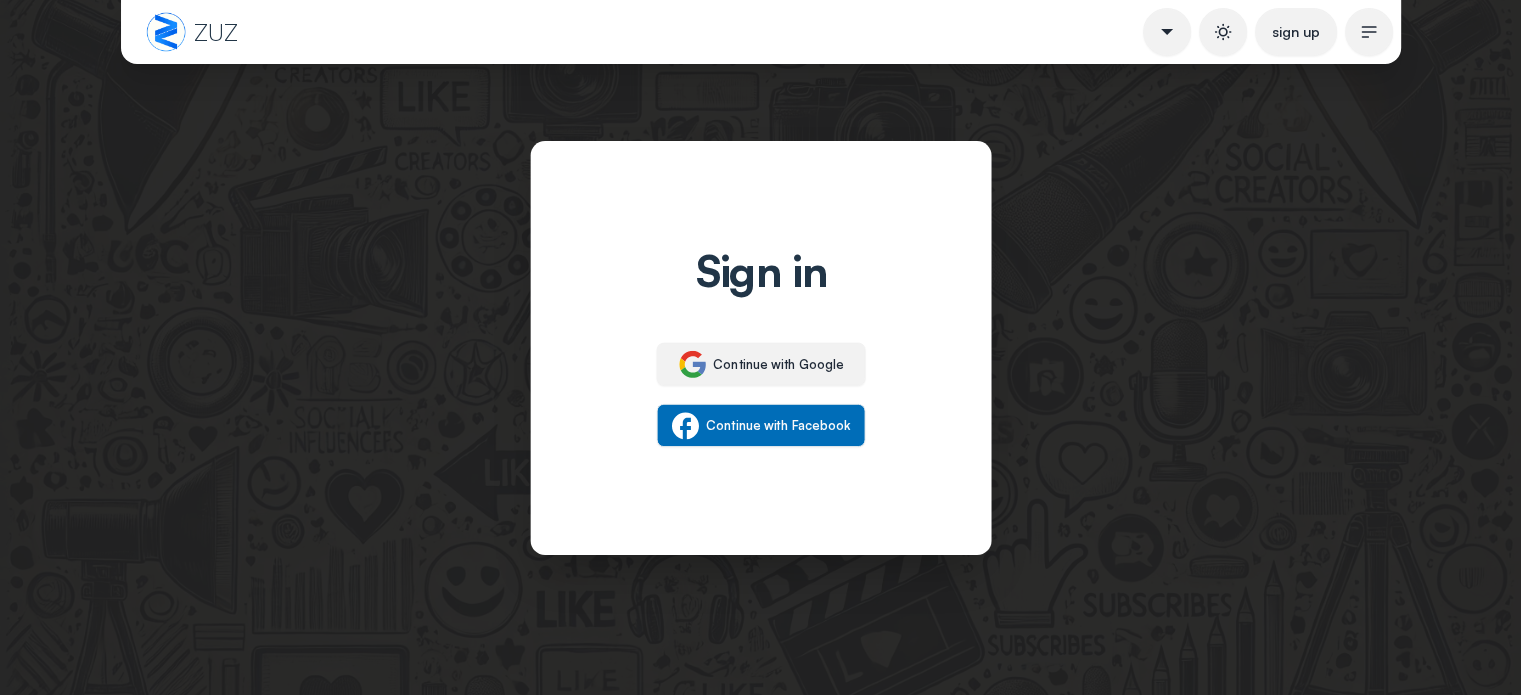 click on "Sign in Continue with Google Continue with Facebook" at bounding box center [760, 347] 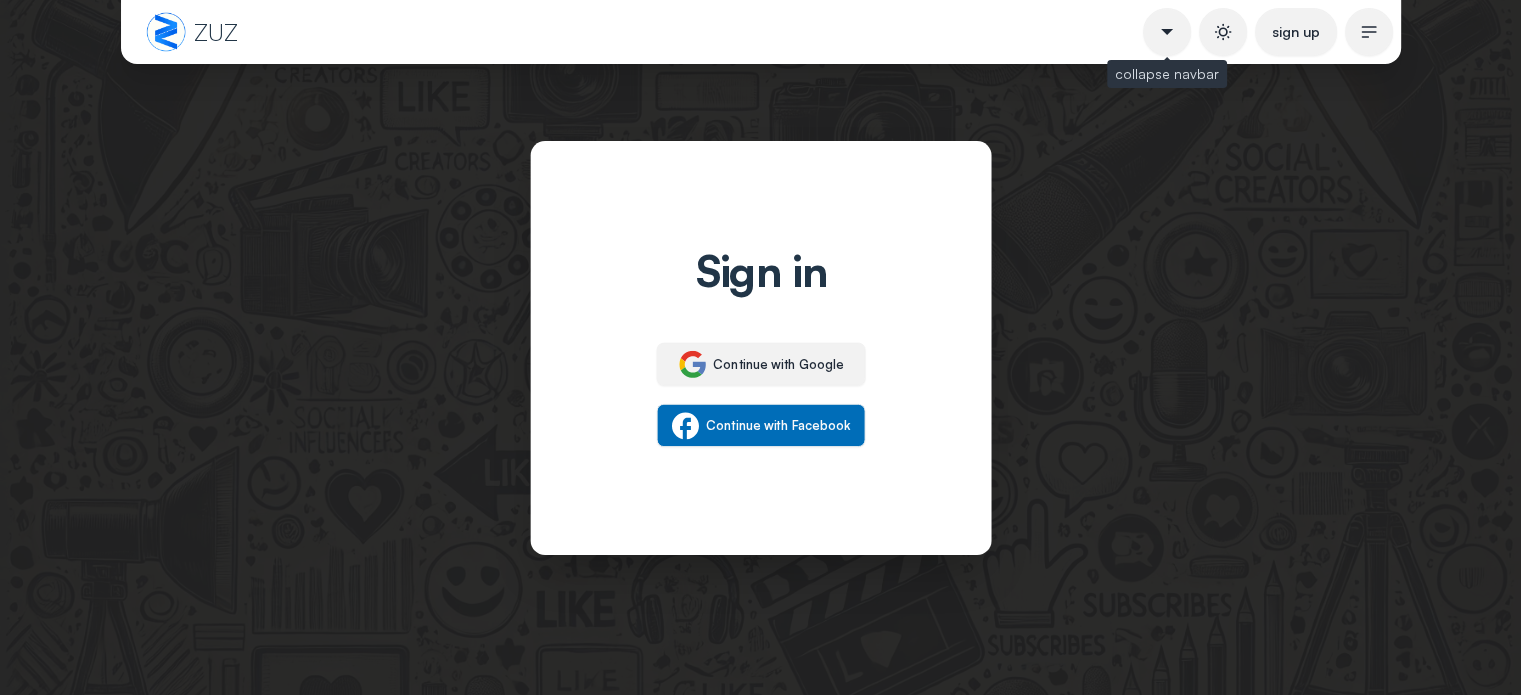 click 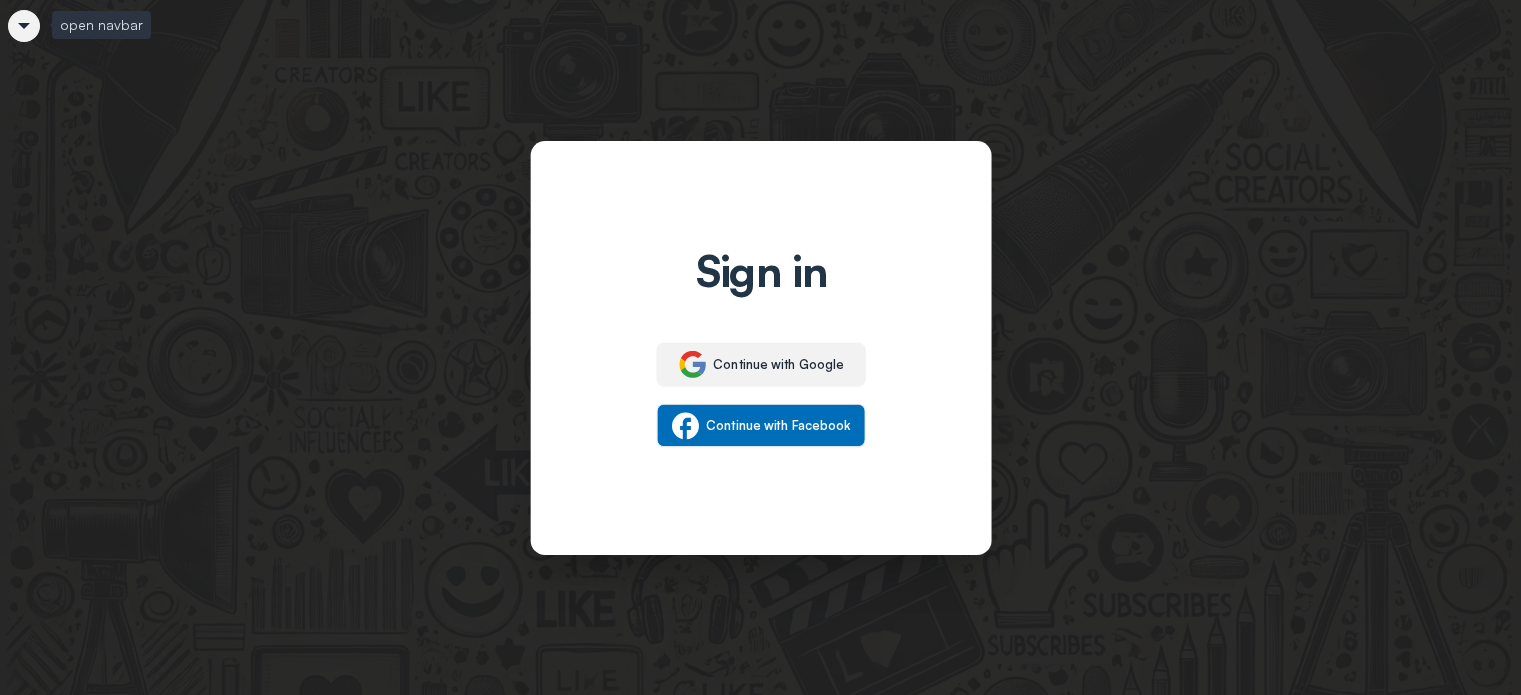 click 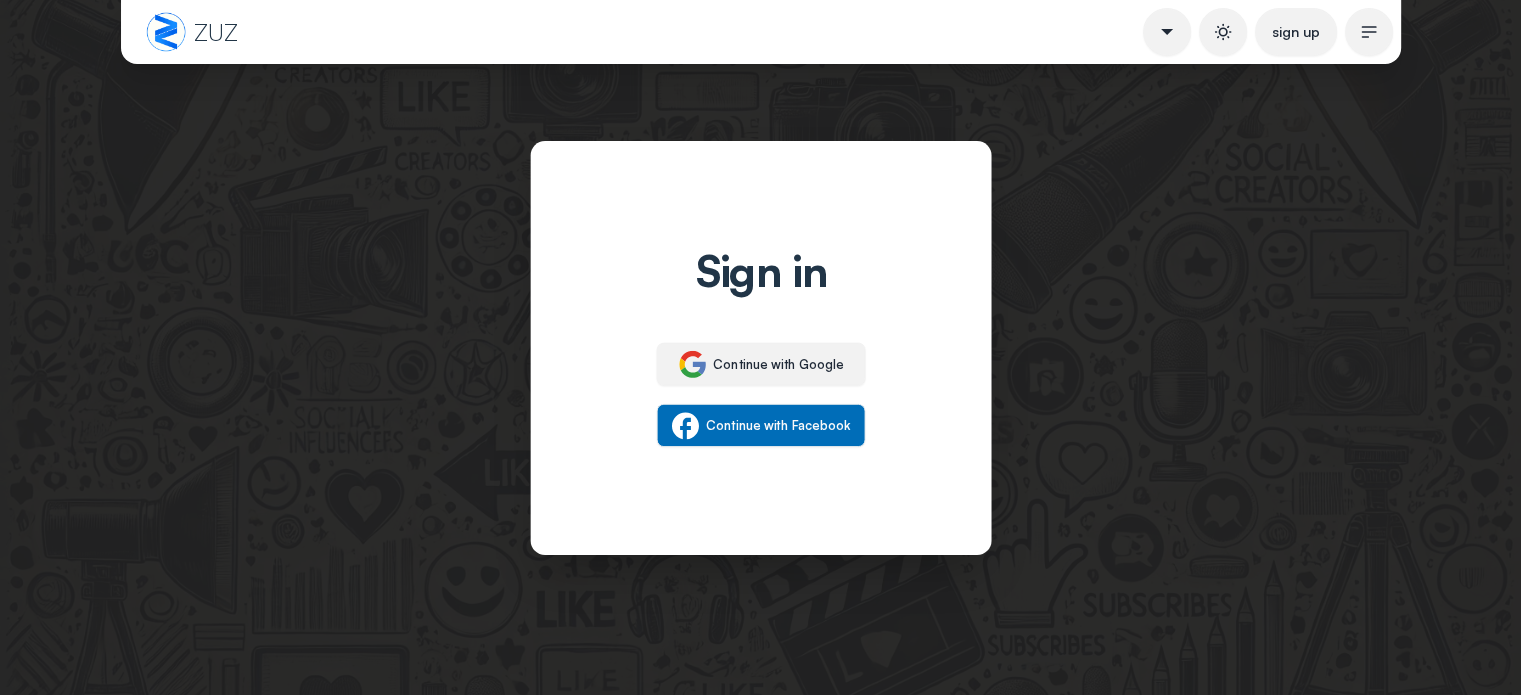 click on "Sign in Continue with Google Continue with Facebook" at bounding box center [760, 347] 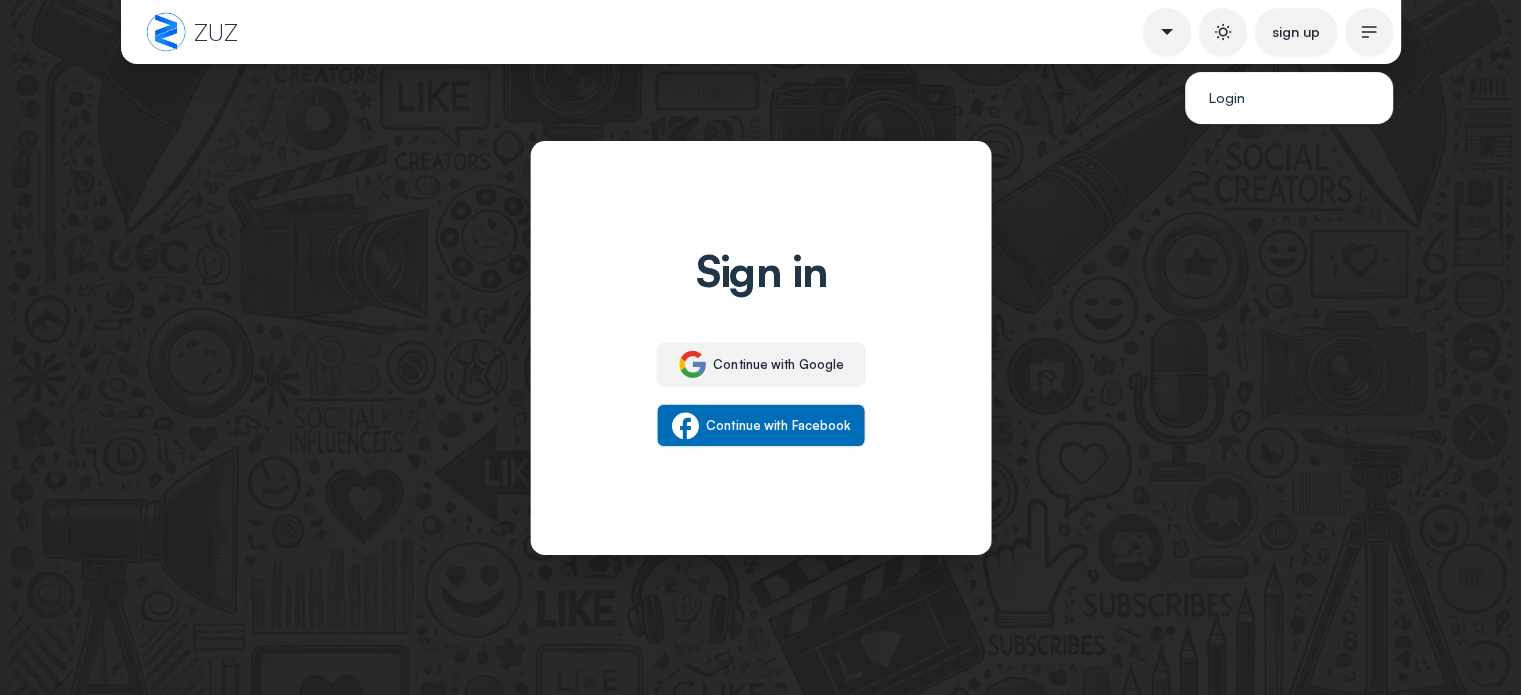 click at bounding box center (1369, 32) 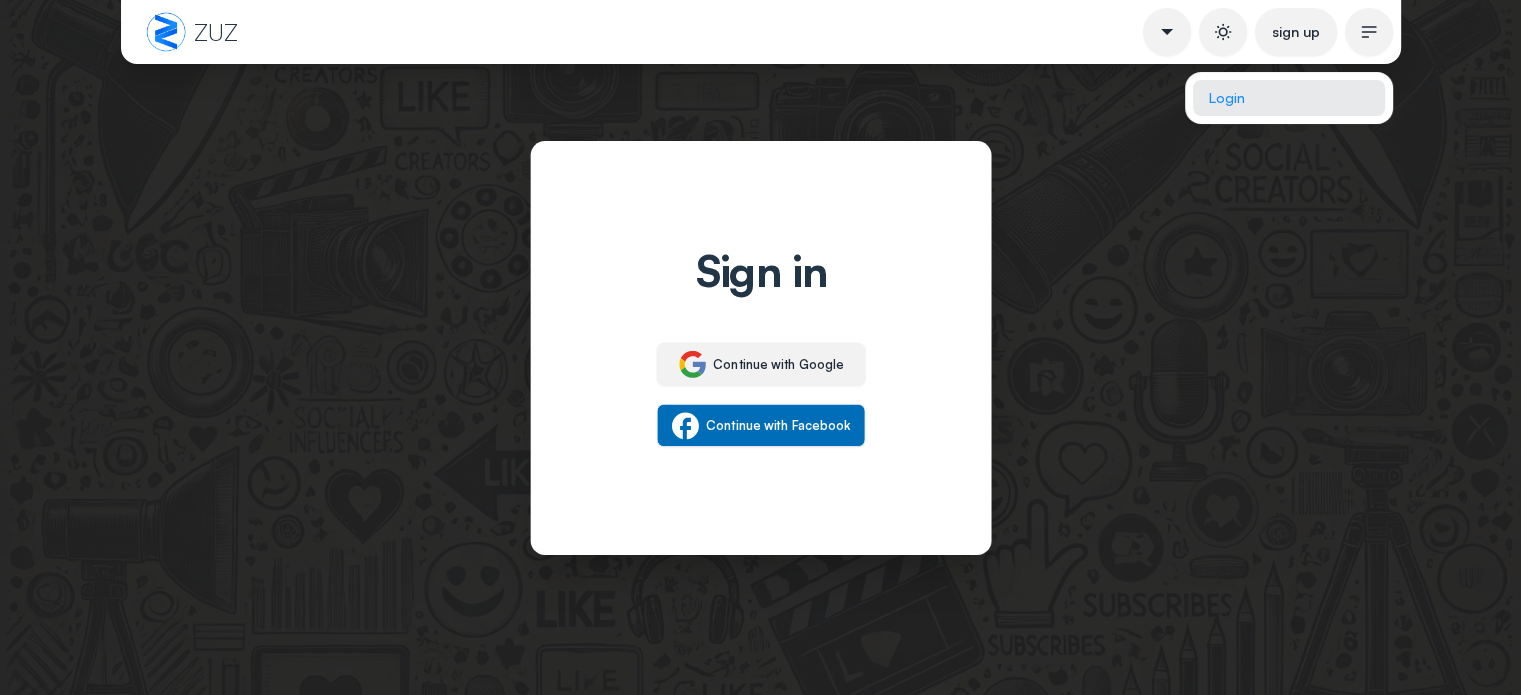 click on "Login" at bounding box center (1289, 98) 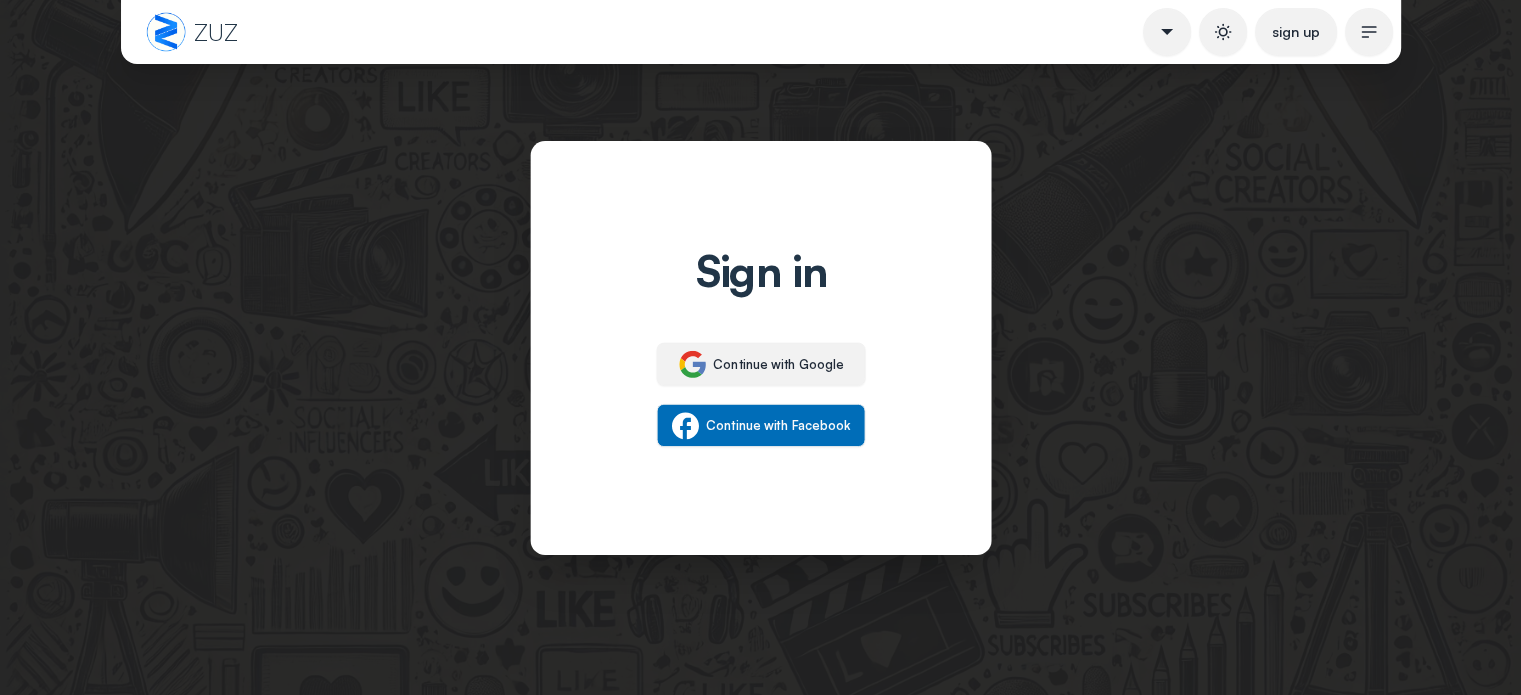 click on "Sign in Continue with Google Continue with Facebook" at bounding box center (760, 347) 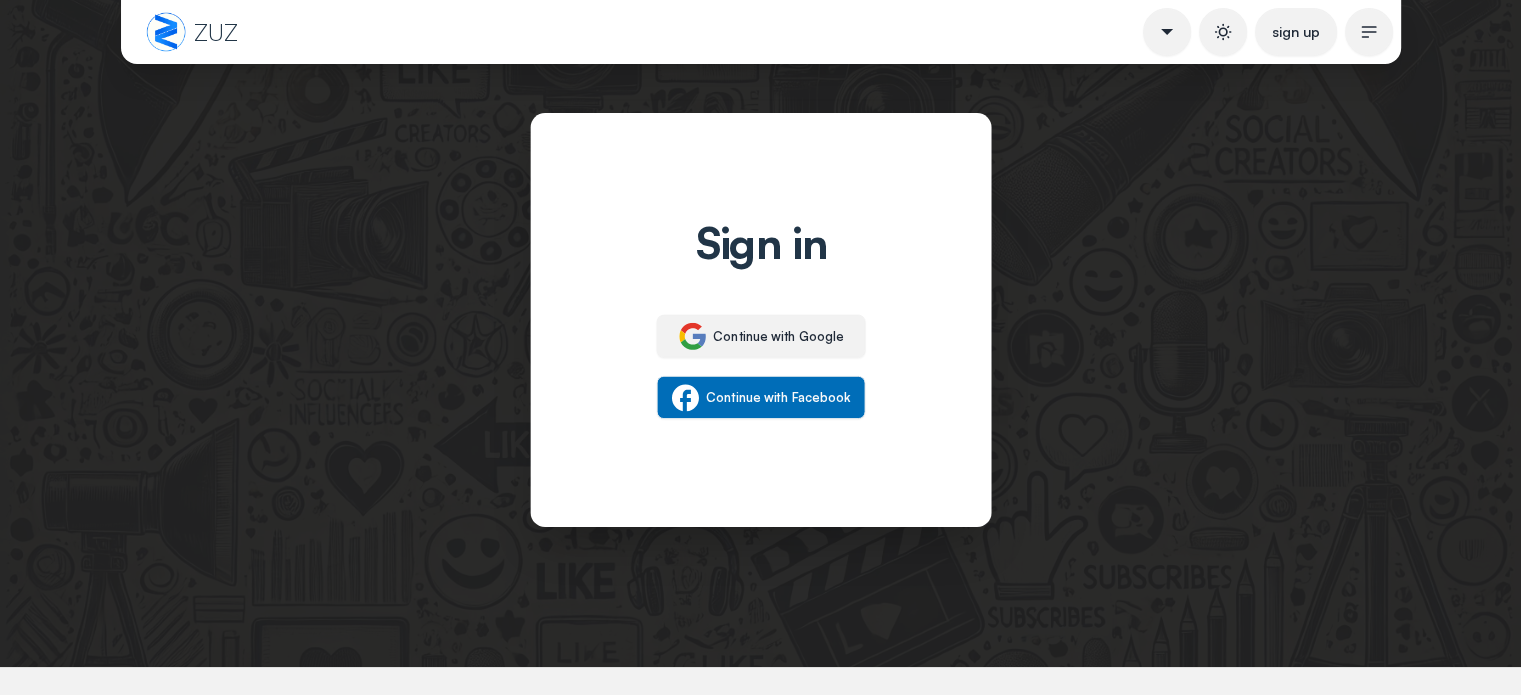 scroll, scrollTop: 0, scrollLeft: 0, axis: both 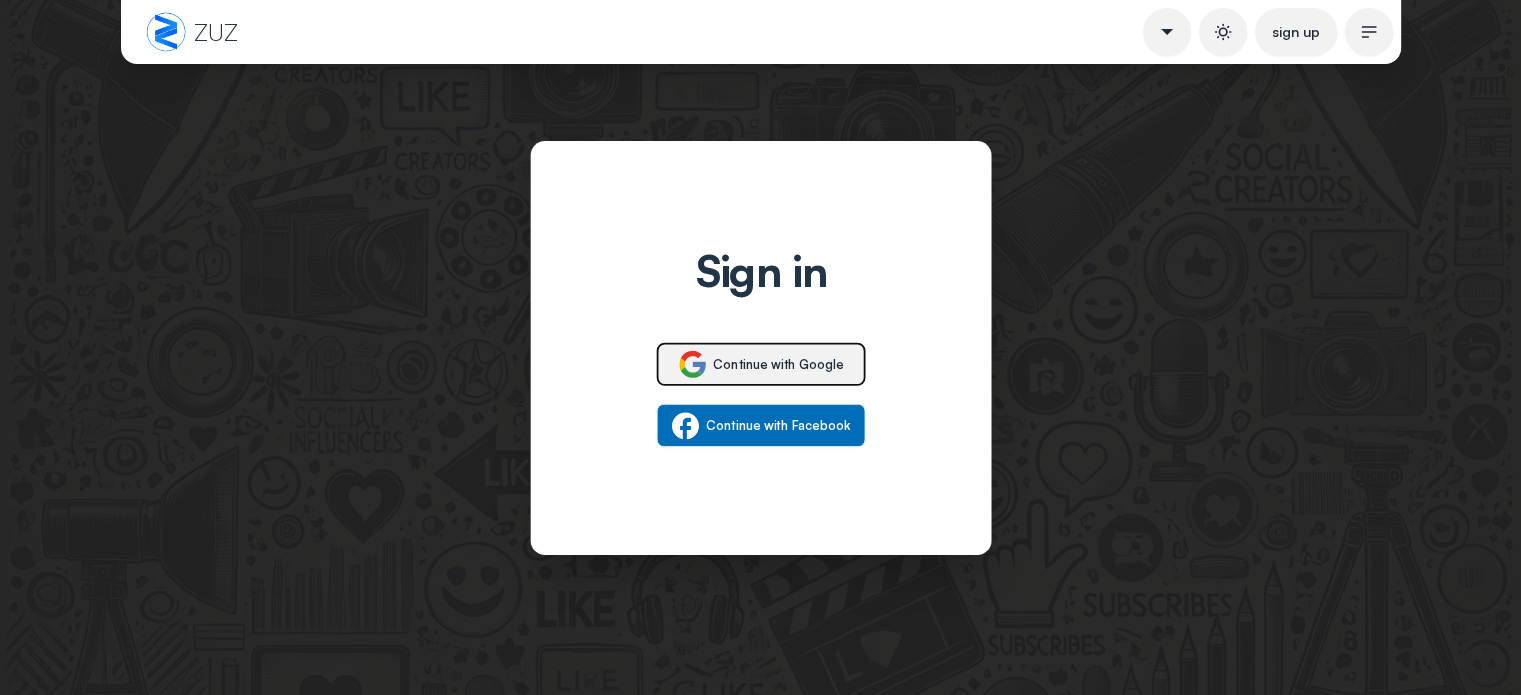 click on "Continue with Google" at bounding box center (778, 363) 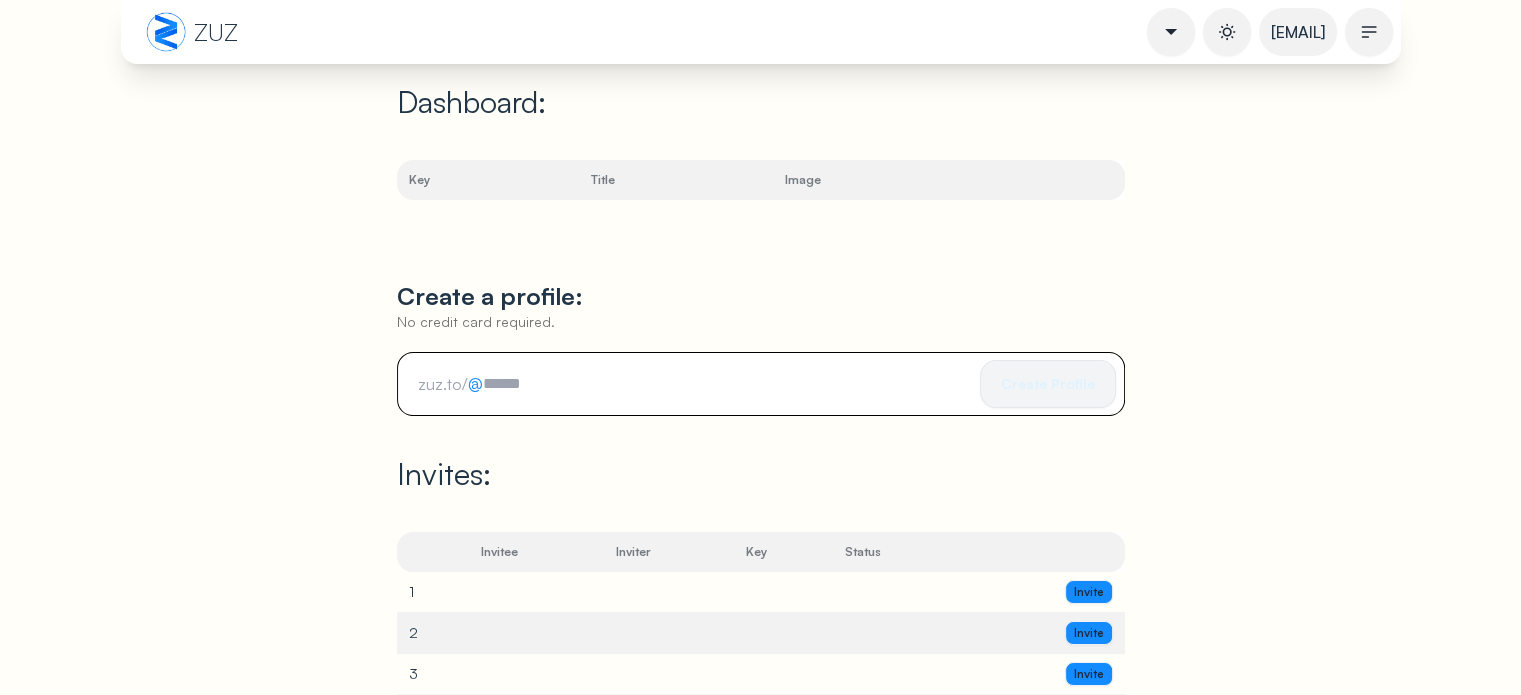 paste on "********" 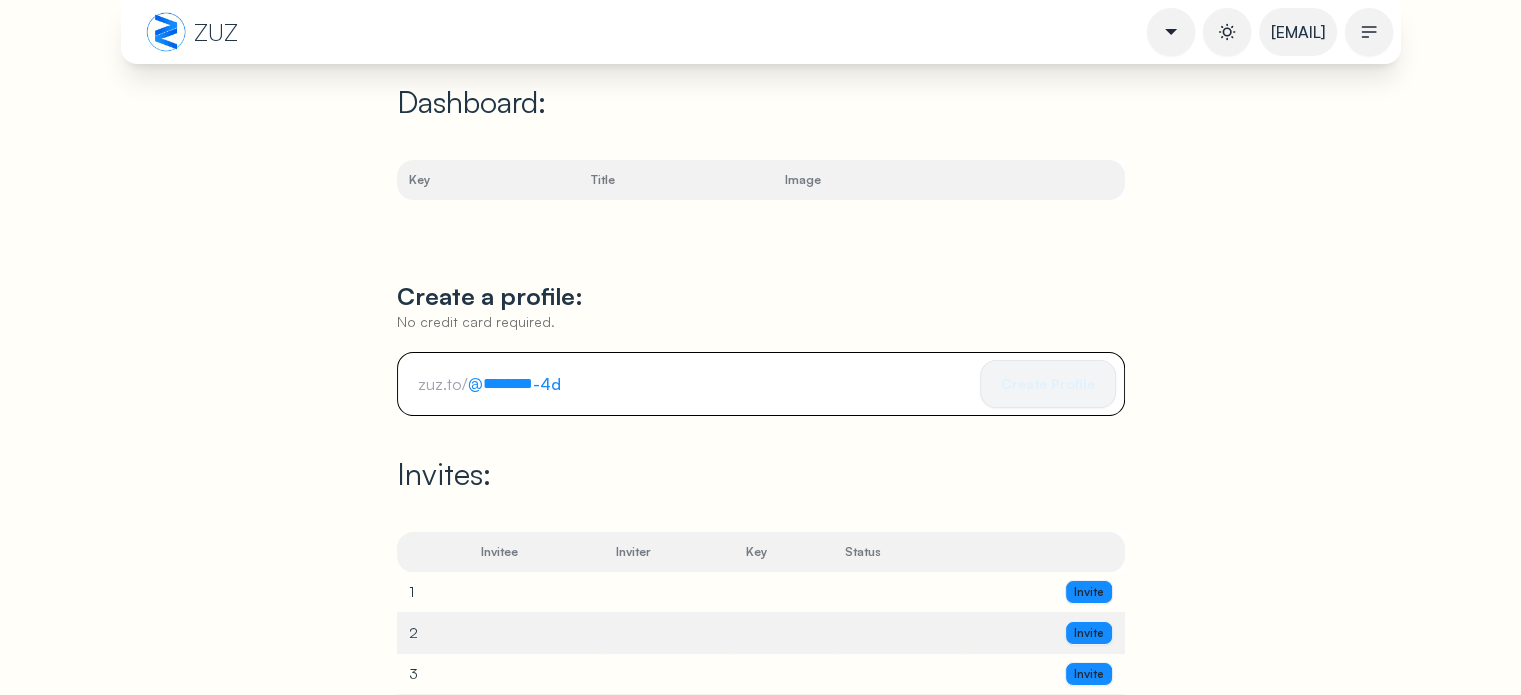 type on "********" 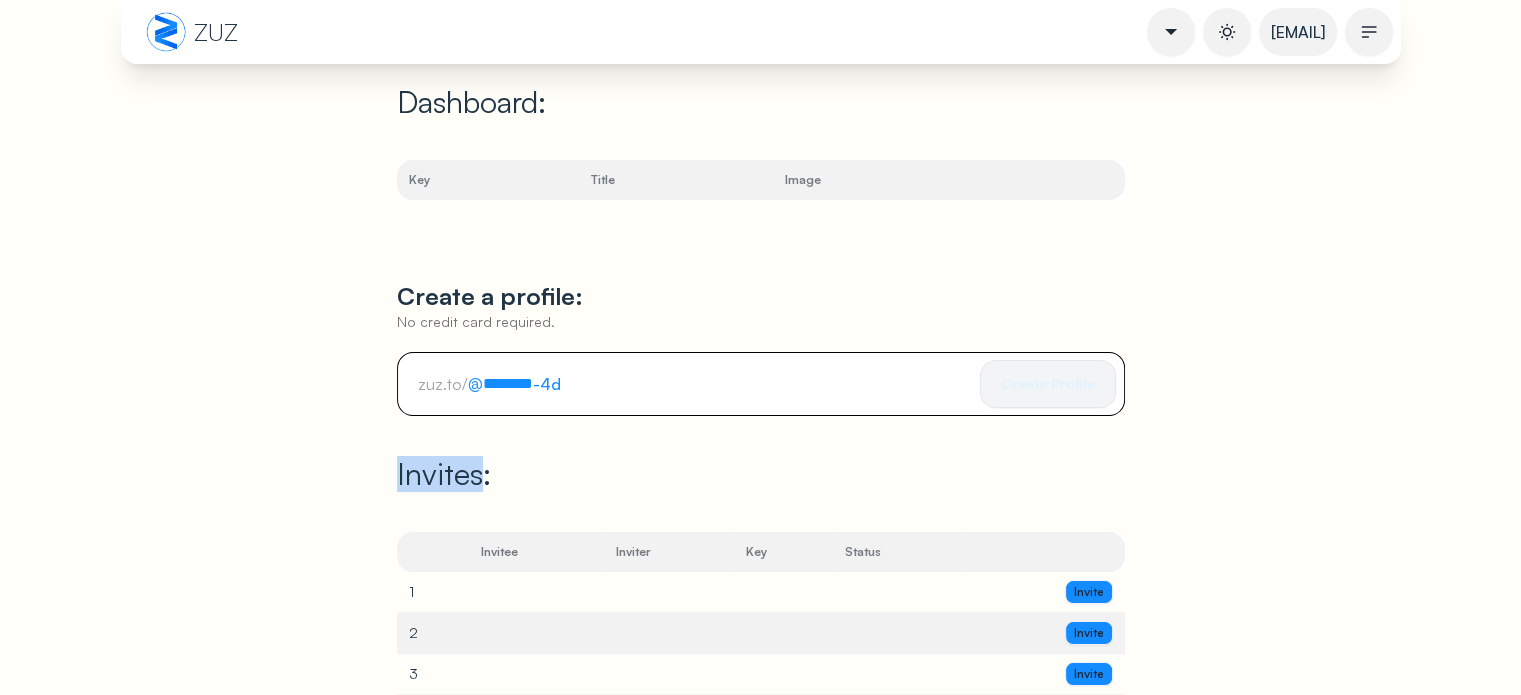 click on "Dashboard: Key Title Image   Create a profile: No credit card required. zuz.to/ @ [USERNAME] -4d Create Profile Invites: Invitee Inviter Key Status   1 Invite 2 Invite 3 Invite 4 Invite 5 Invite < July 2025 > Check handle availability   Free account suffix *   * suffixes are added to handles for free accounts. Click here to  remove suffix cancle Check  Create close" 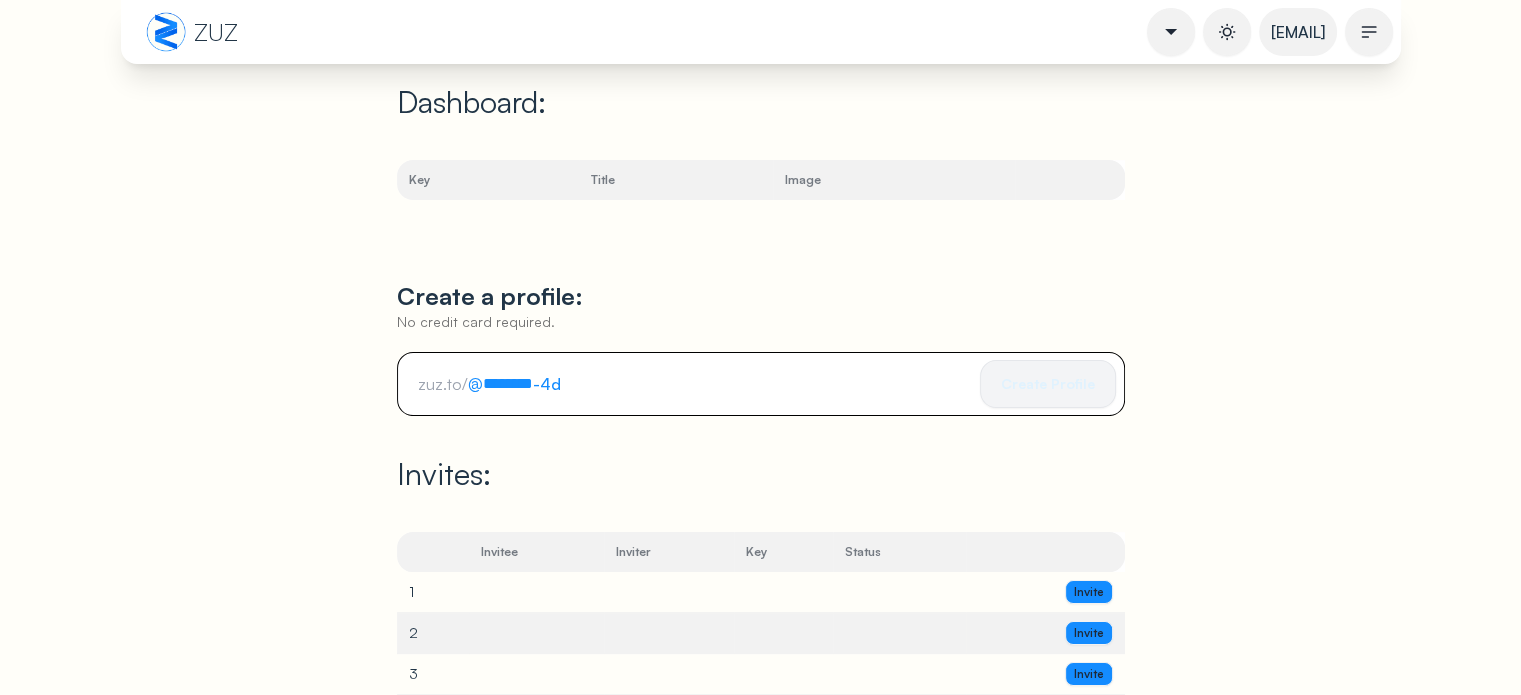 click on "Dashboard: Key Title Image   Create a profile: No credit card required. zuz.to/ @ [USERNAME] -4d Create Profile Invites: Invitee Inviter Key Status   1 Invite 2 Invite 3 Invite 4 Invite 5 Invite < July 2025 > Check handle availability   Free account suffix *   * suffixes are added to handles for free accounts. Click here to  remove suffix cancle Check  Create close" 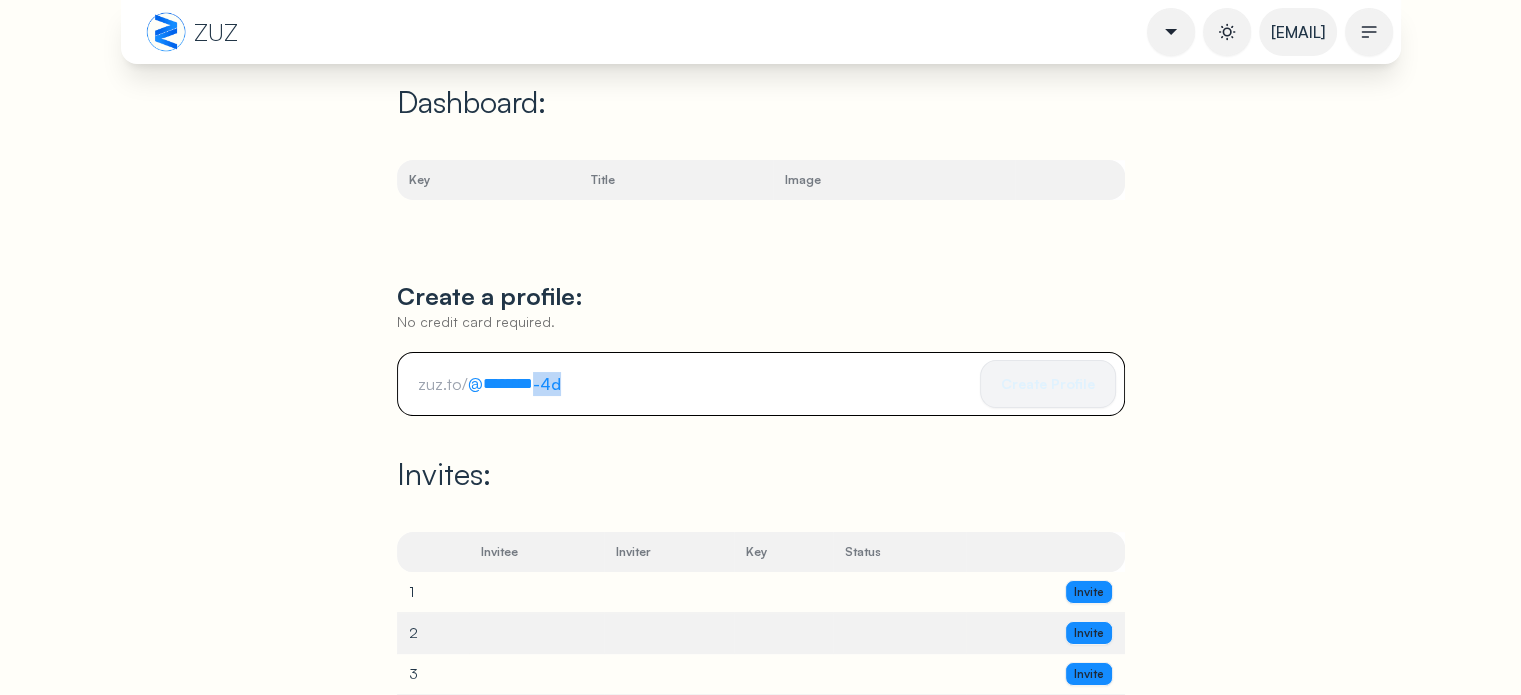 drag, startPoint x: 568, startPoint y: 387, endPoint x: 535, endPoint y: 383, distance: 33.24154 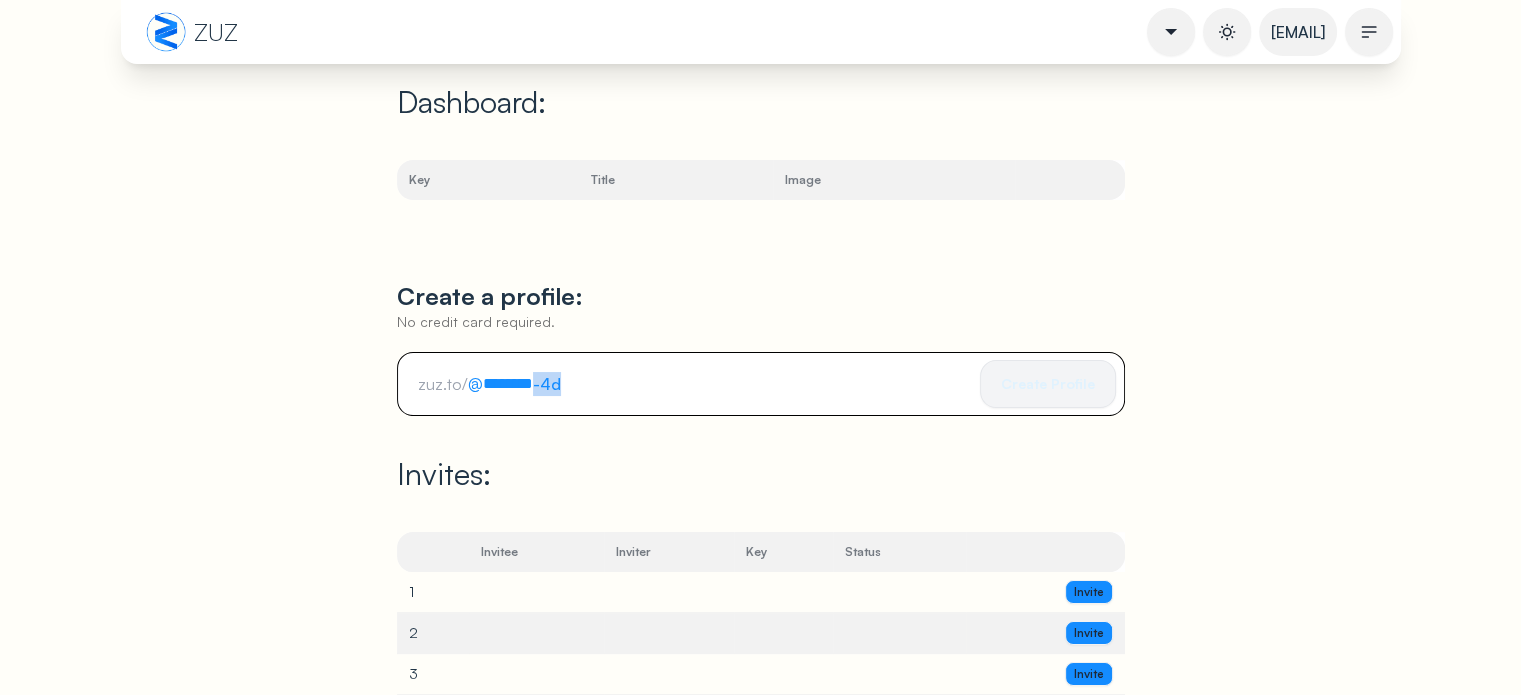 click on "@ [USERNAME] -4d" at bounding box center [522, 384] 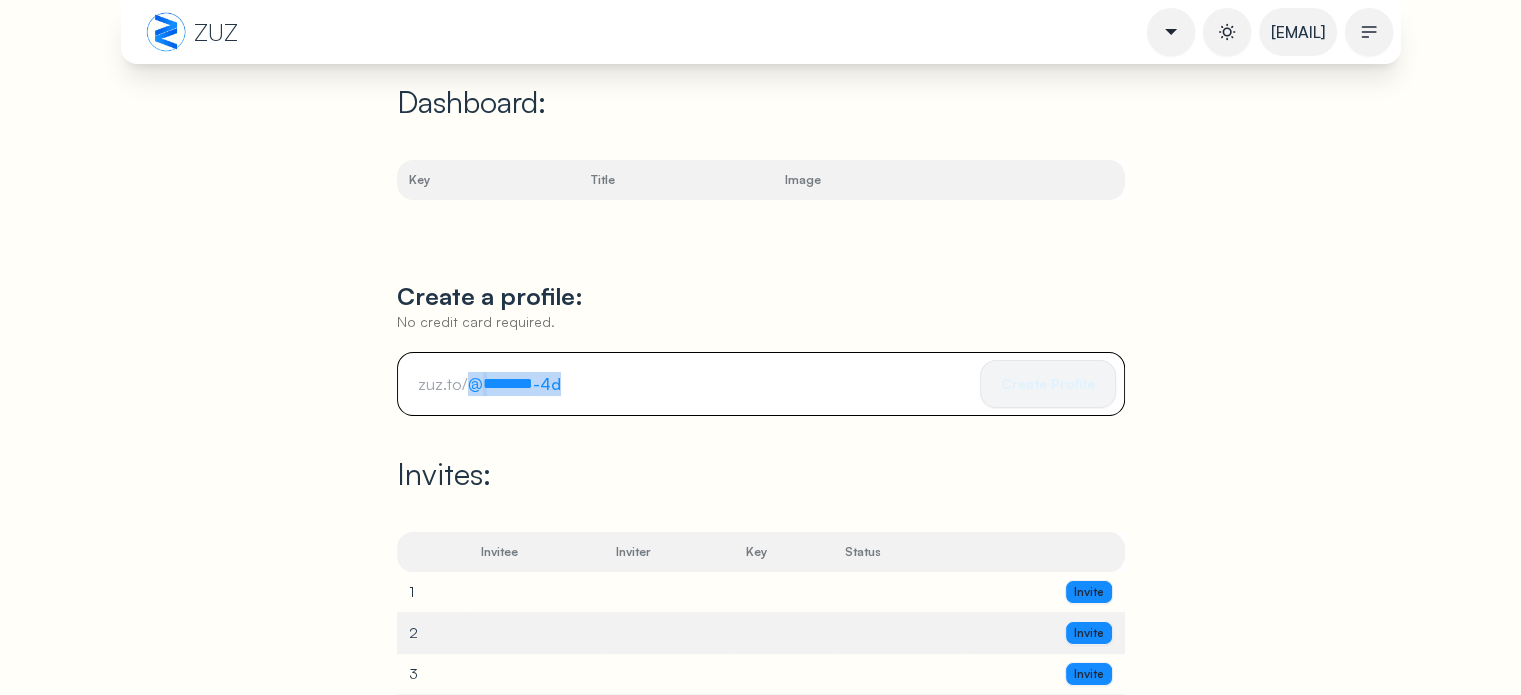 drag, startPoint x: 568, startPoint y: 387, endPoint x: 480, endPoint y: 379, distance: 88.362885 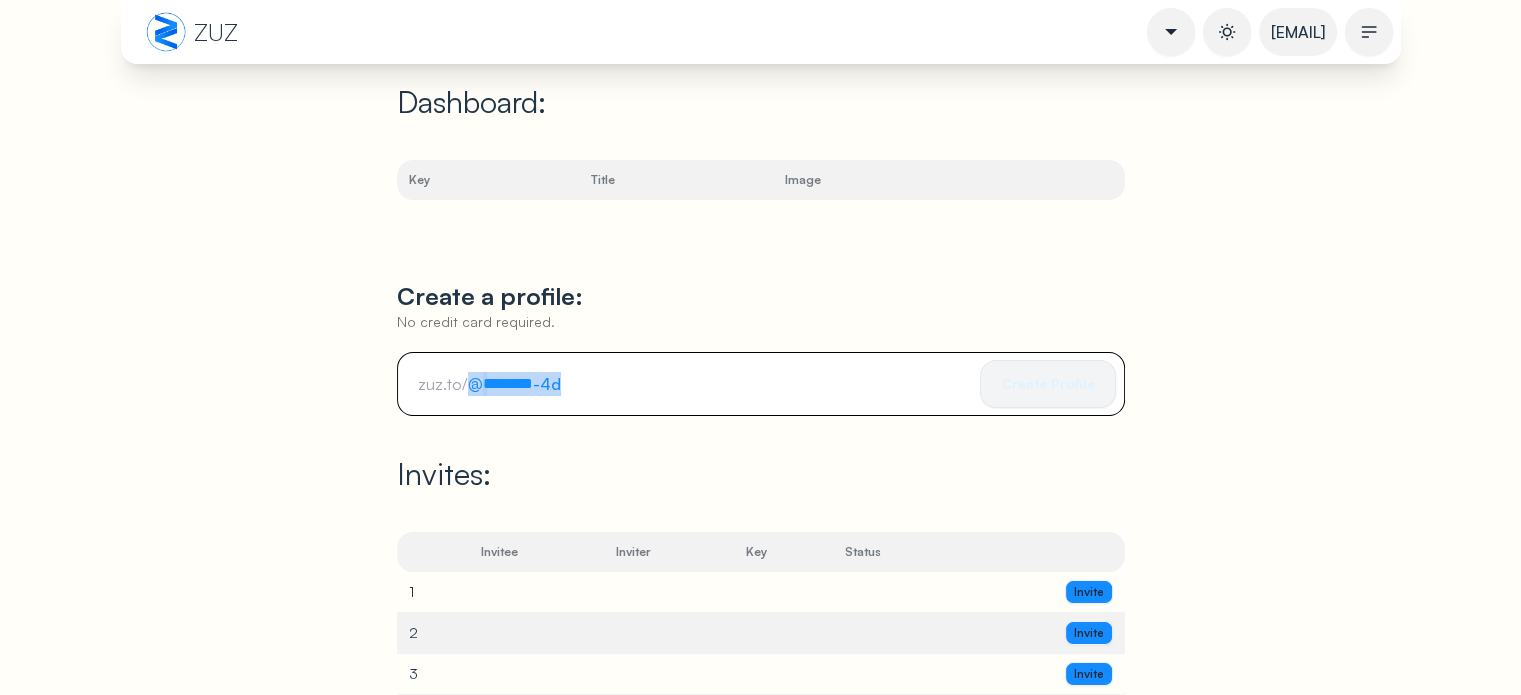click on "@ [USERNAME] -4d" at bounding box center (522, 384) 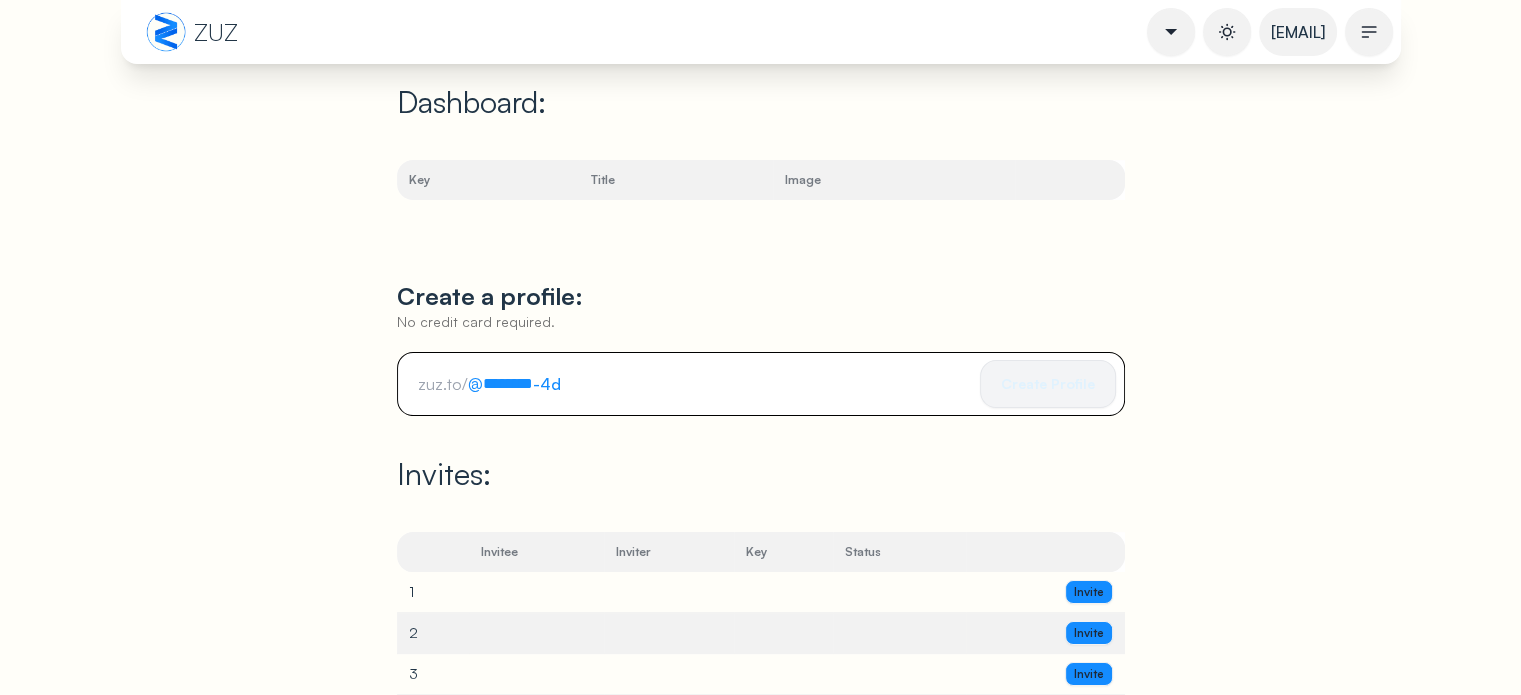 drag, startPoint x: 481, startPoint y: 383, endPoint x: 562, endPoint y: 383, distance: 81 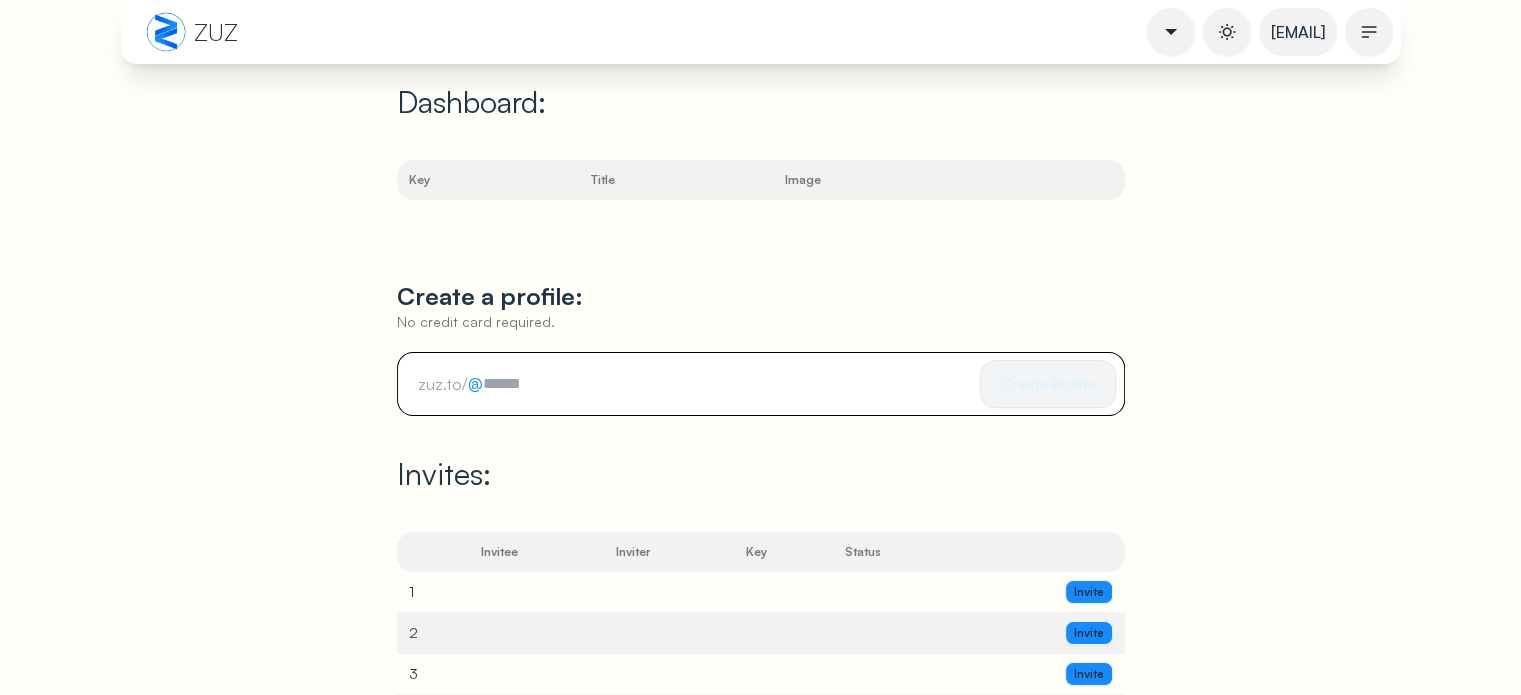 paste on "********" 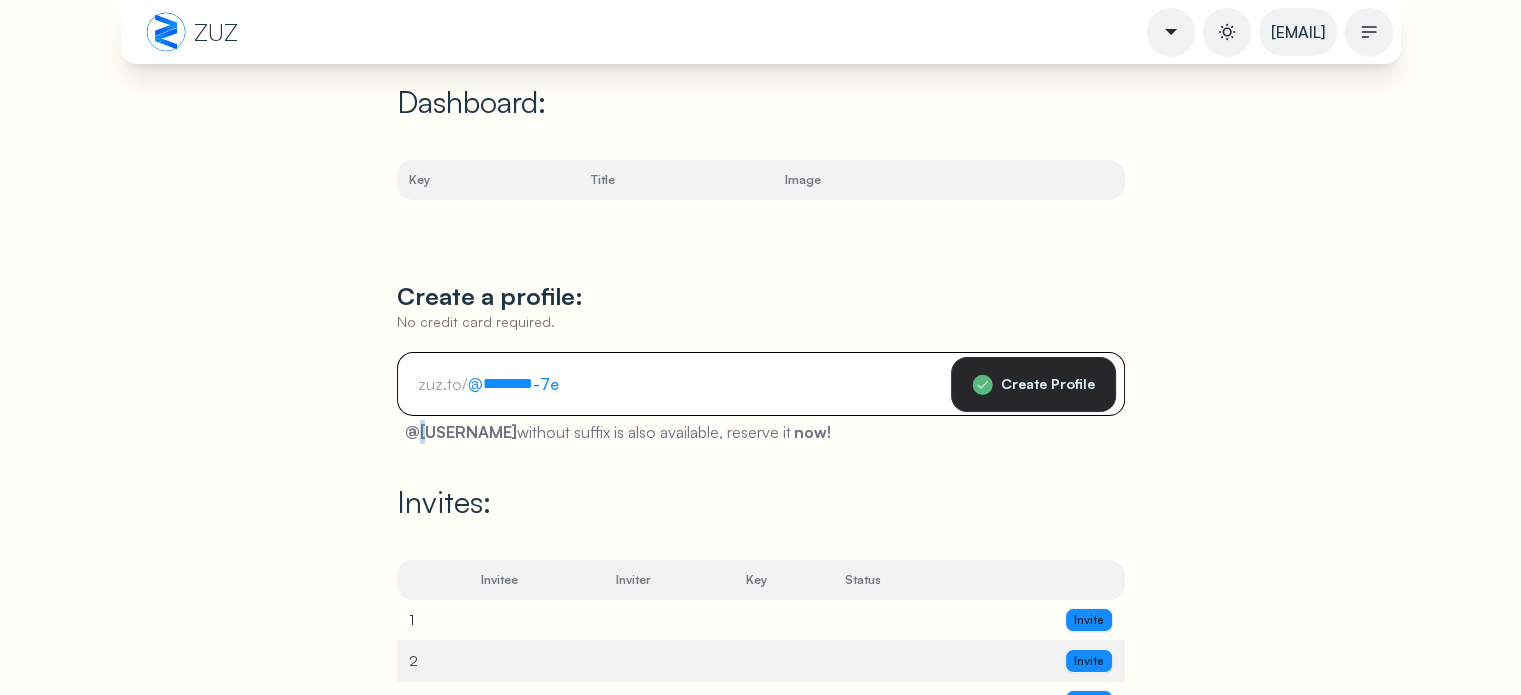 scroll, scrollTop: 0, scrollLeft: 0, axis: both 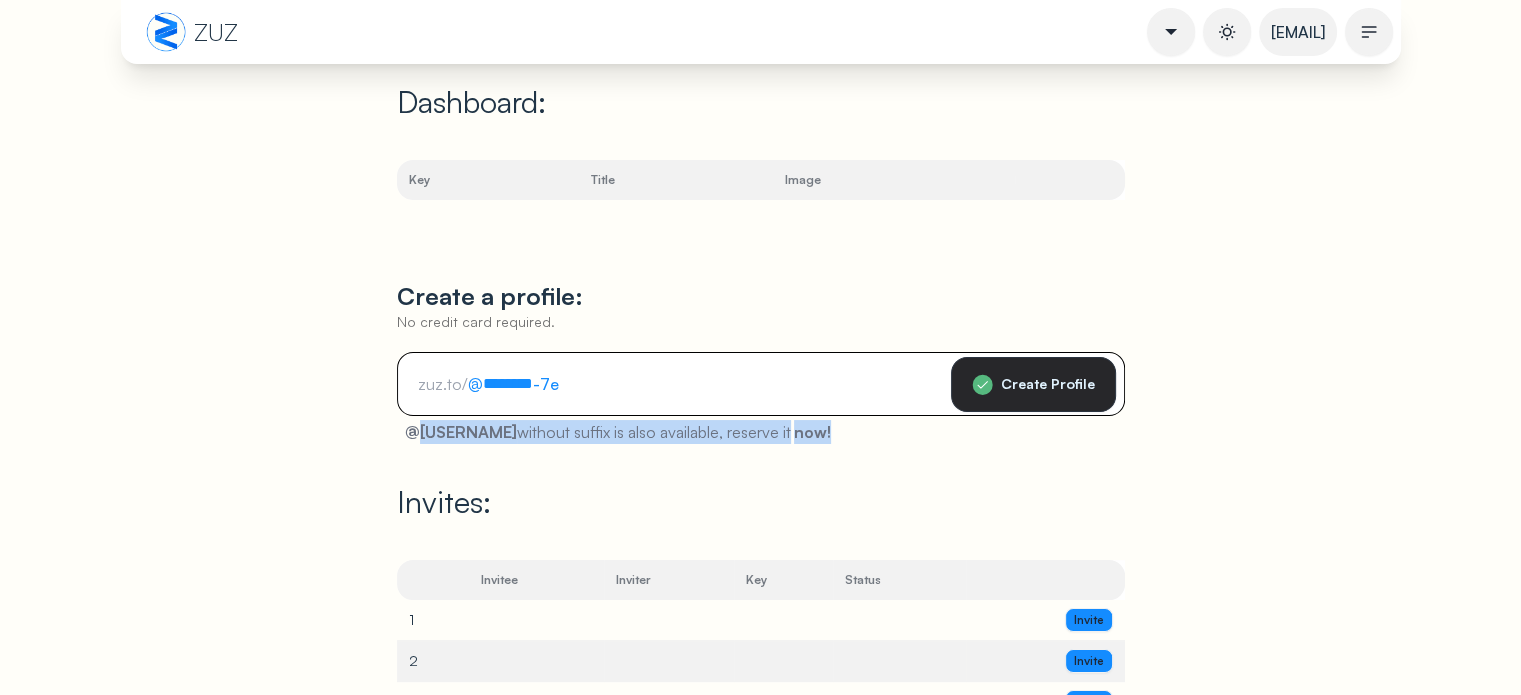 drag, startPoint x: 419, startPoint y: 429, endPoint x: 807, endPoint y: 434, distance: 388.03223 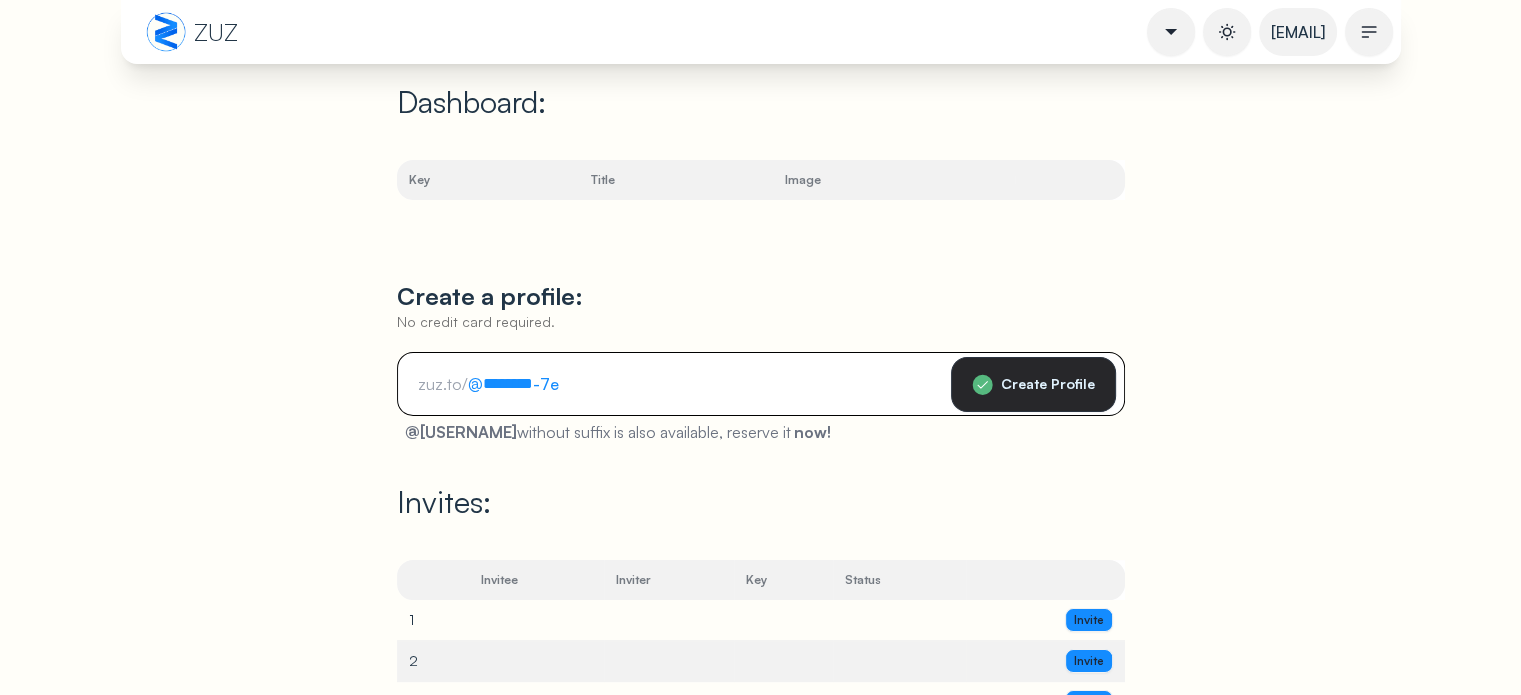 click on "@ [USERNAME] -7e" at bounding box center (521, 384) 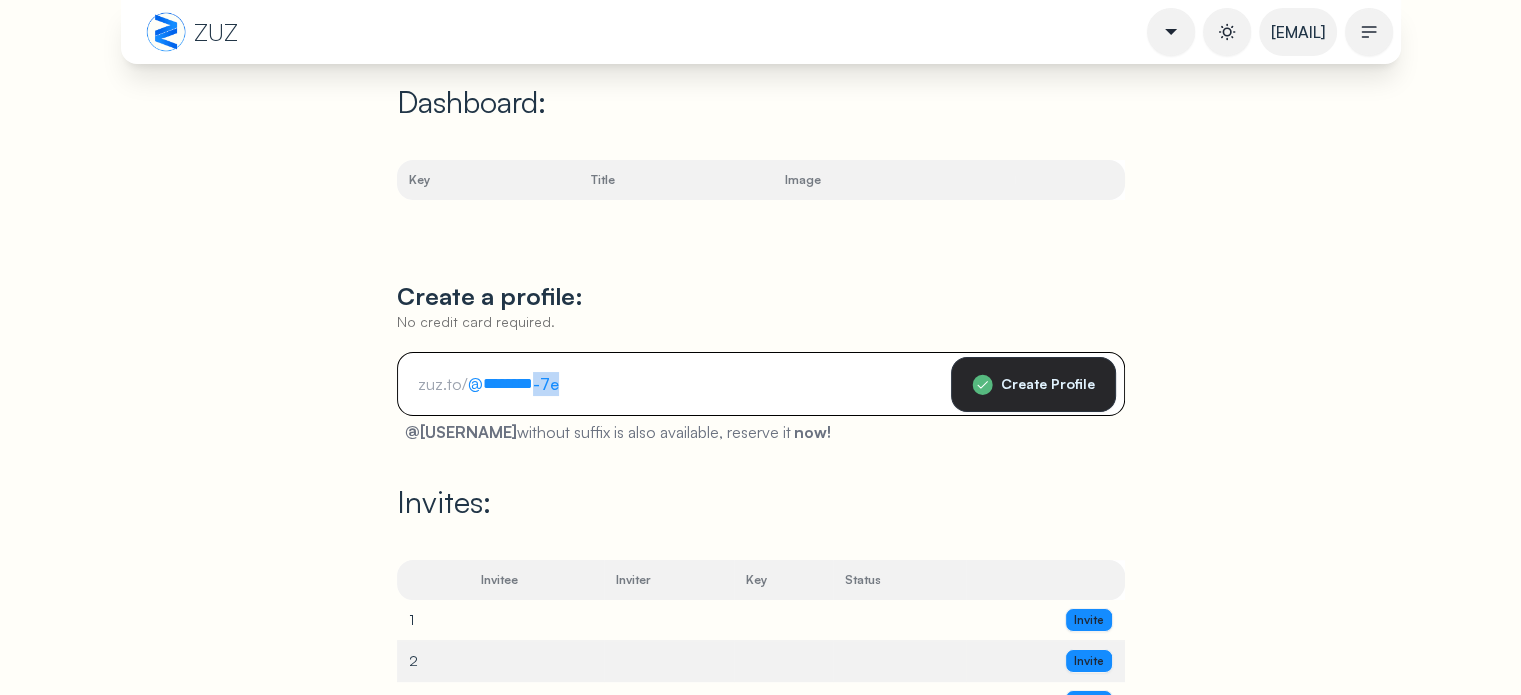 drag, startPoint x: 558, startPoint y: 390, endPoint x: 534, endPoint y: 390, distance: 24 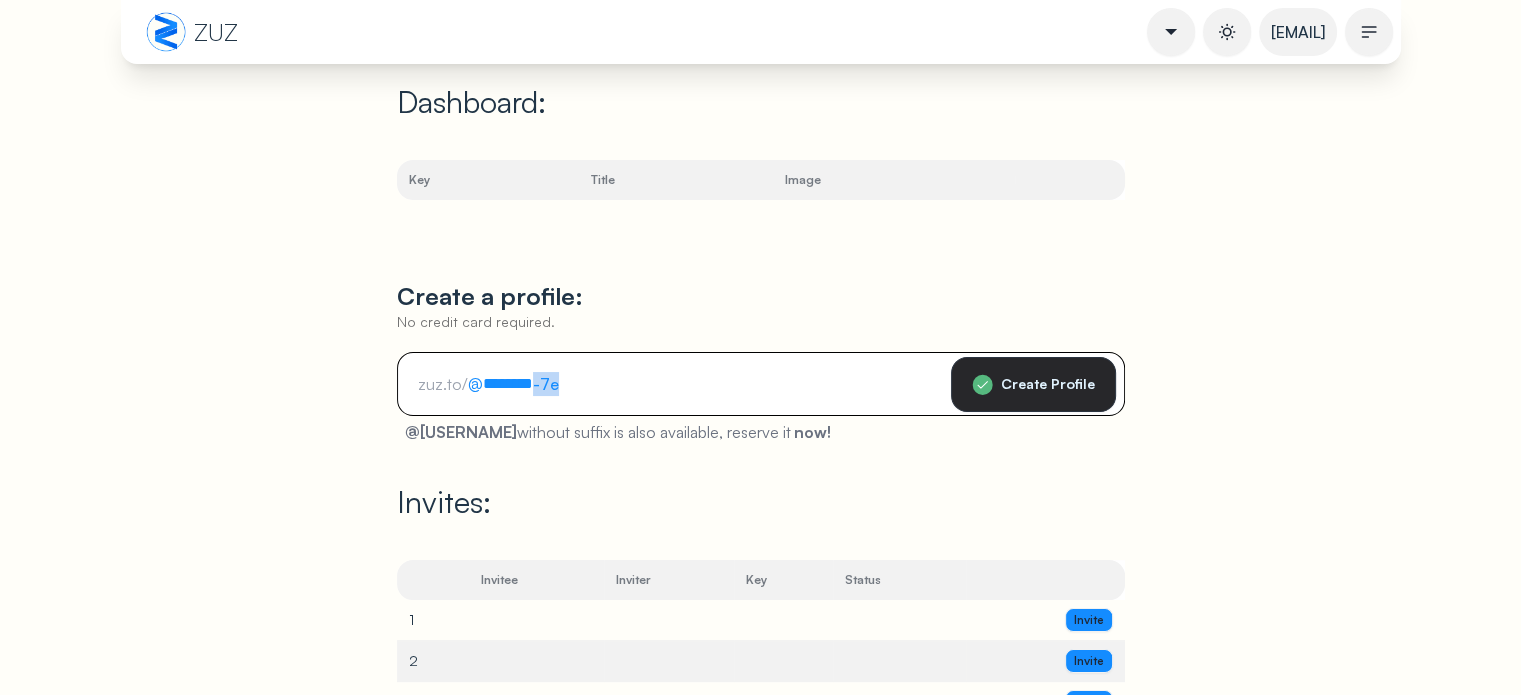 click on "-7e" at bounding box center (550, 384) 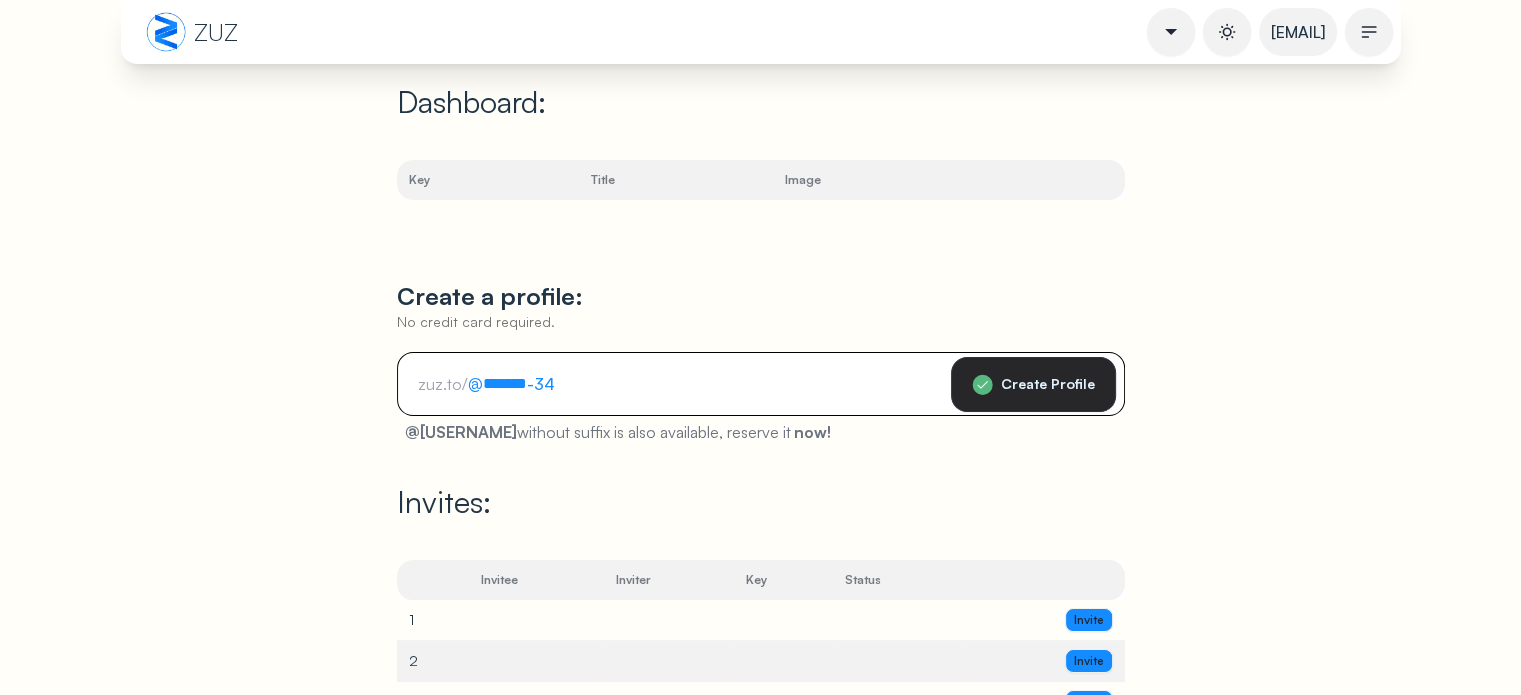 scroll, scrollTop: 0, scrollLeft: 0, axis: both 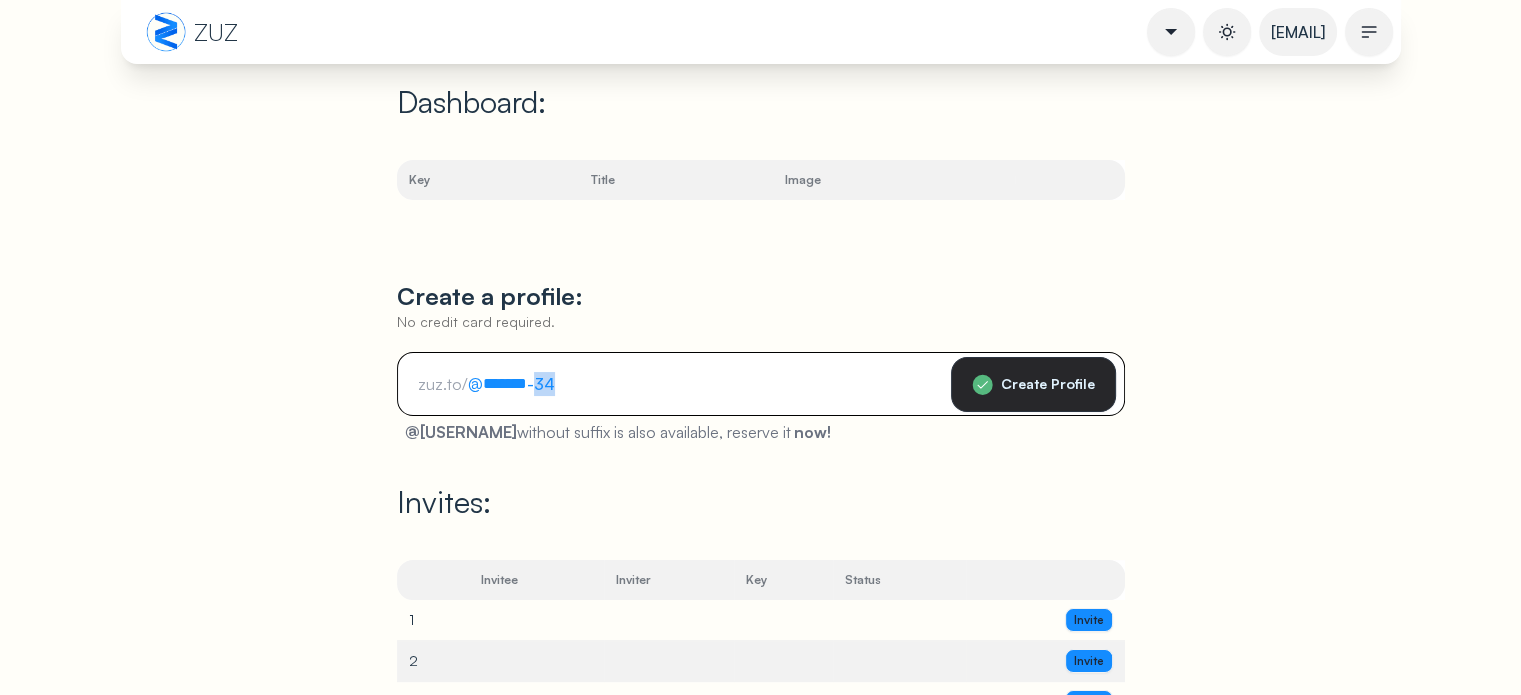 drag, startPoint x: 554, startPoint y: 387, endPoint x: 533, endPoint y: 387, distance: 21 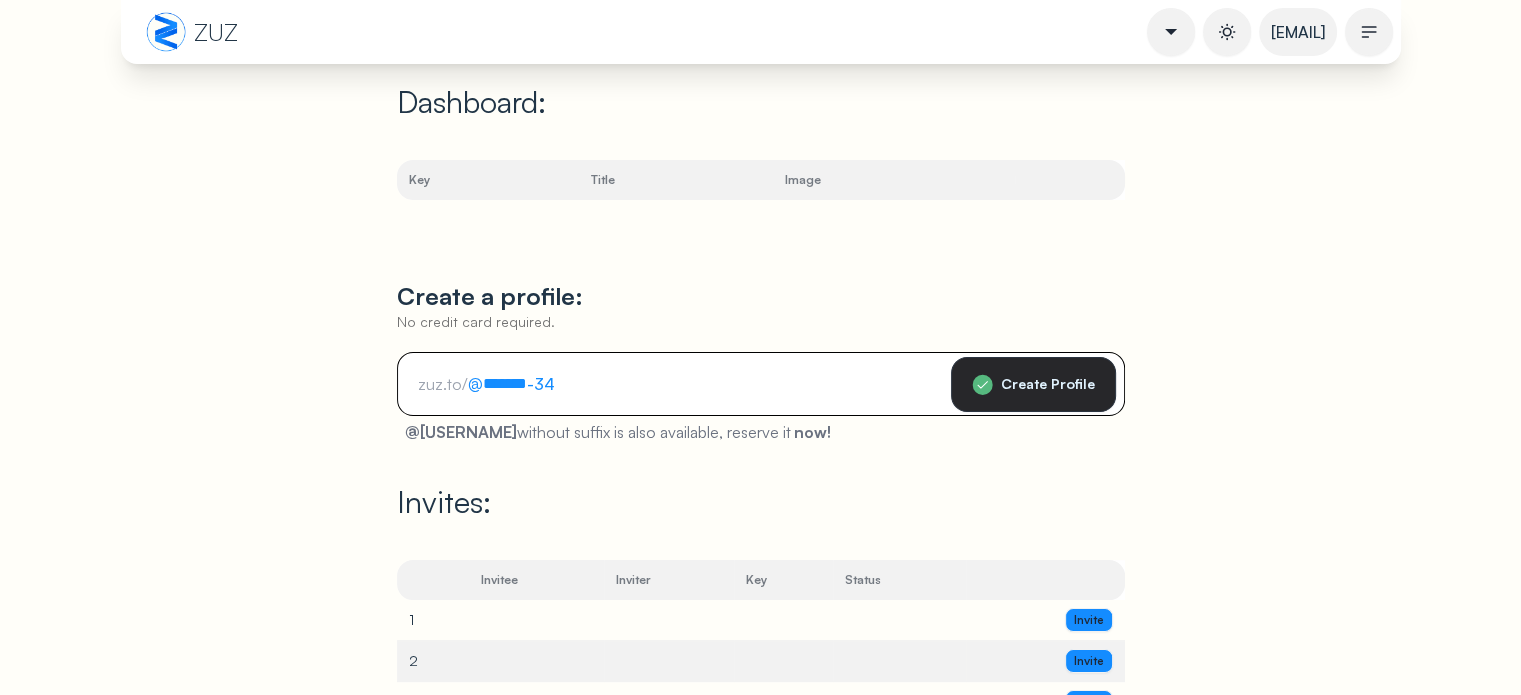 drag, startPoint x: 480, startPoint y: 386, endPoint x: 561, endPoint y: 387, distance: 81.00617 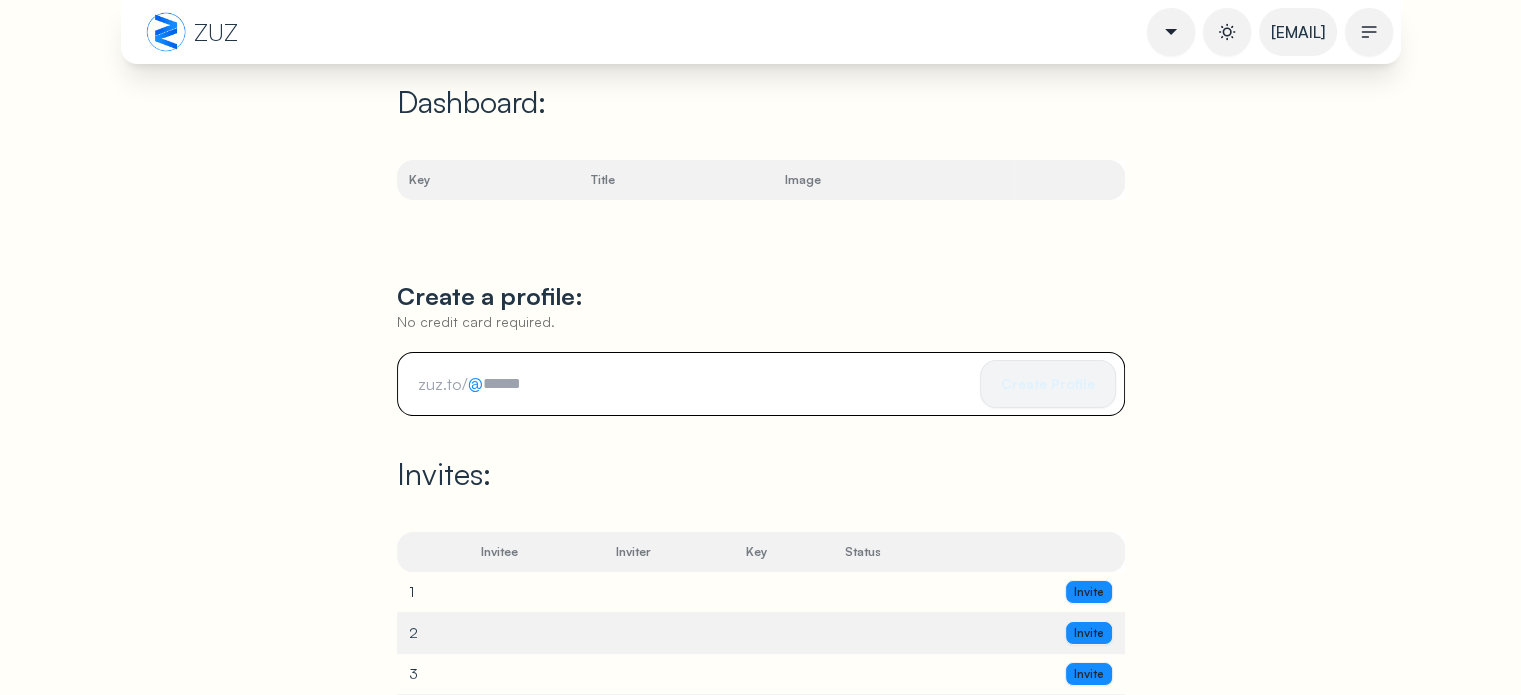 paste on "**********" 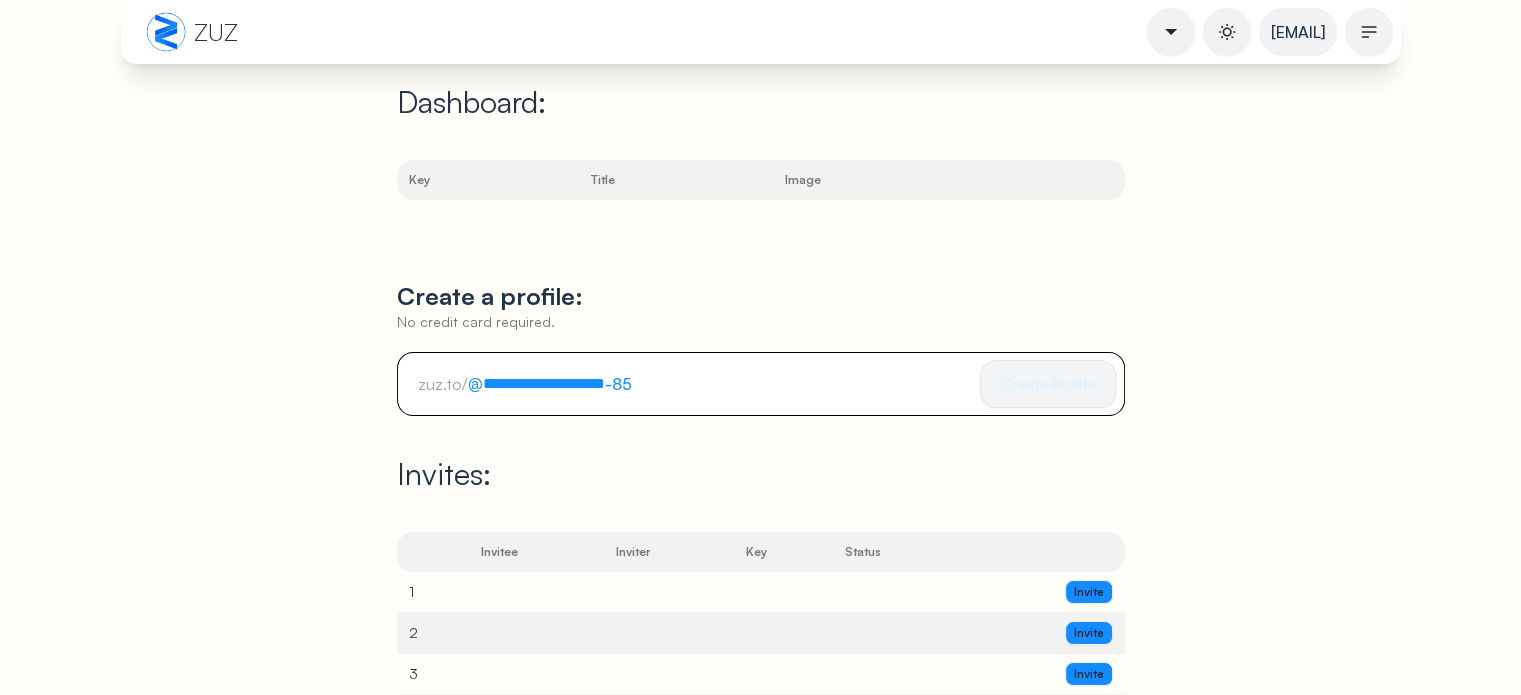 drag, startPoint x: 538, startPoint y: 383, endPoint x: 650, endPoint y: 384, distance: 112.00446 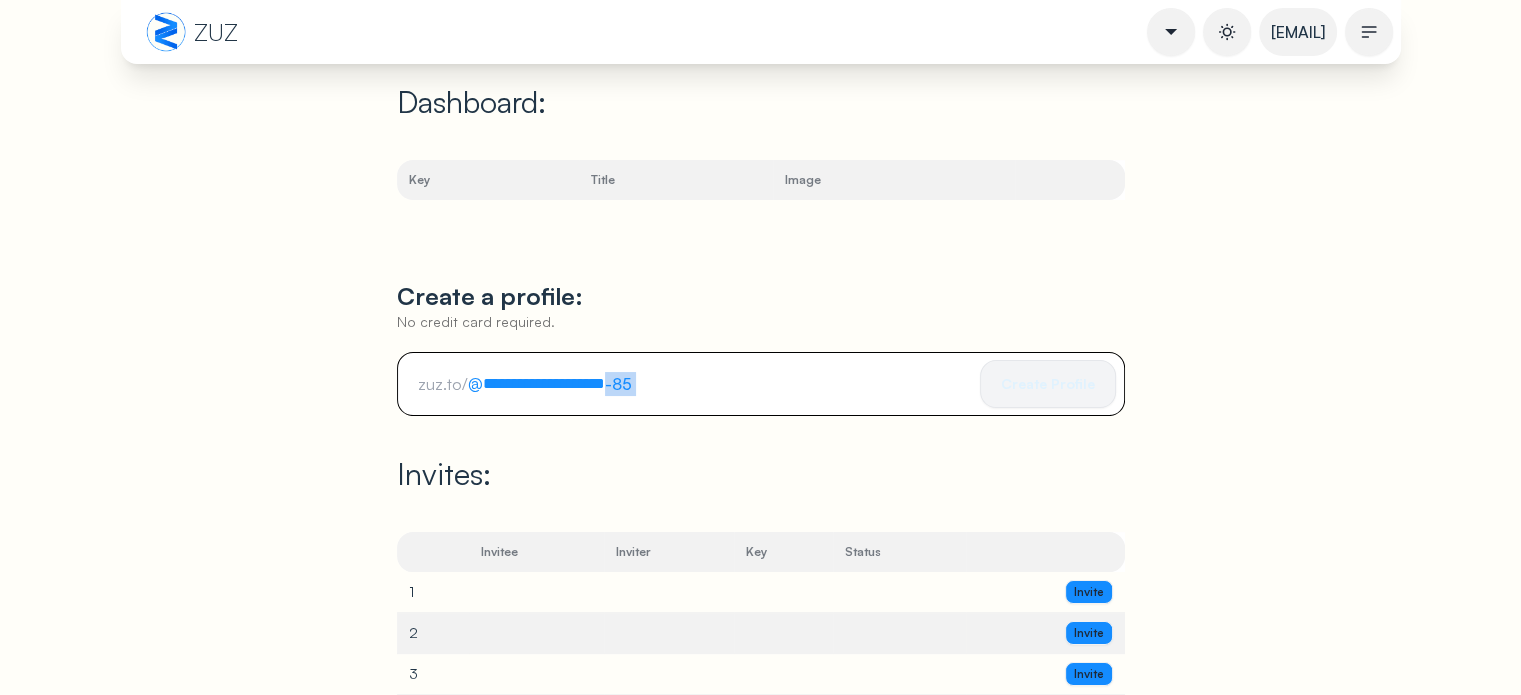 click on "zuz.to/ @ [USERNAME] -85" at bounding box center (699, 384) 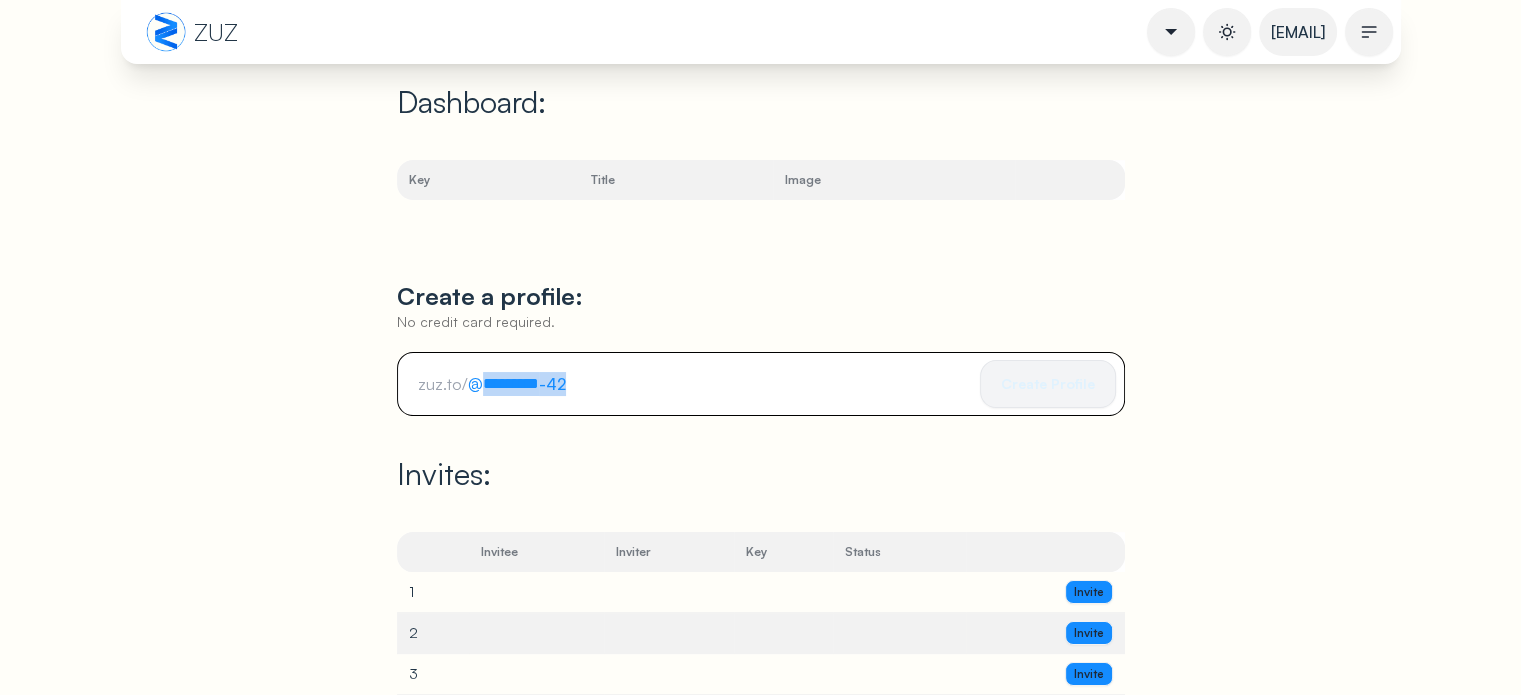 drag, startPoint x: 613, startPoint y: 384, endPoint x: 528, endPoint y: 382, distance: 85.02353 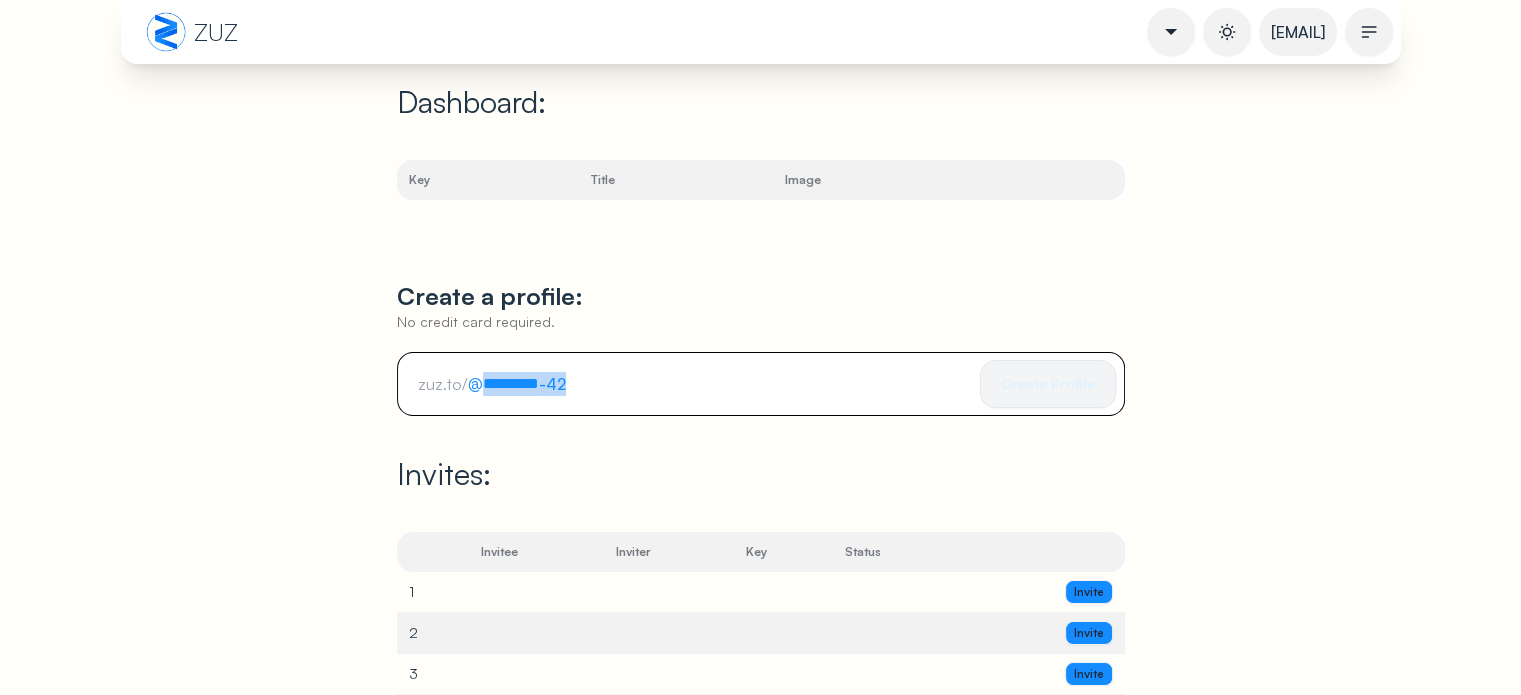 click on "zuz.to/ @ [USERNAME] -42" at bounding box center [699, 384] 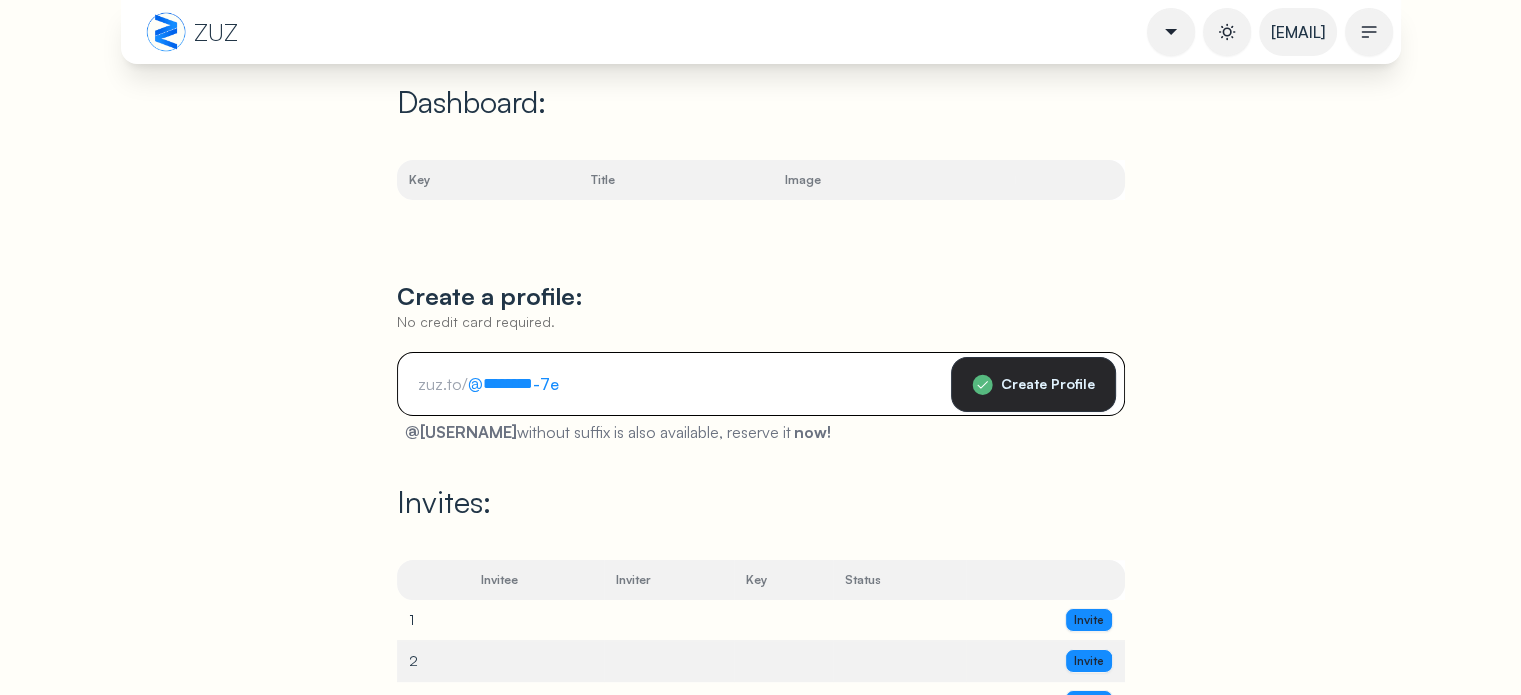 click on "zuz.to/ @ [USERNAME] -7e Create Profile" 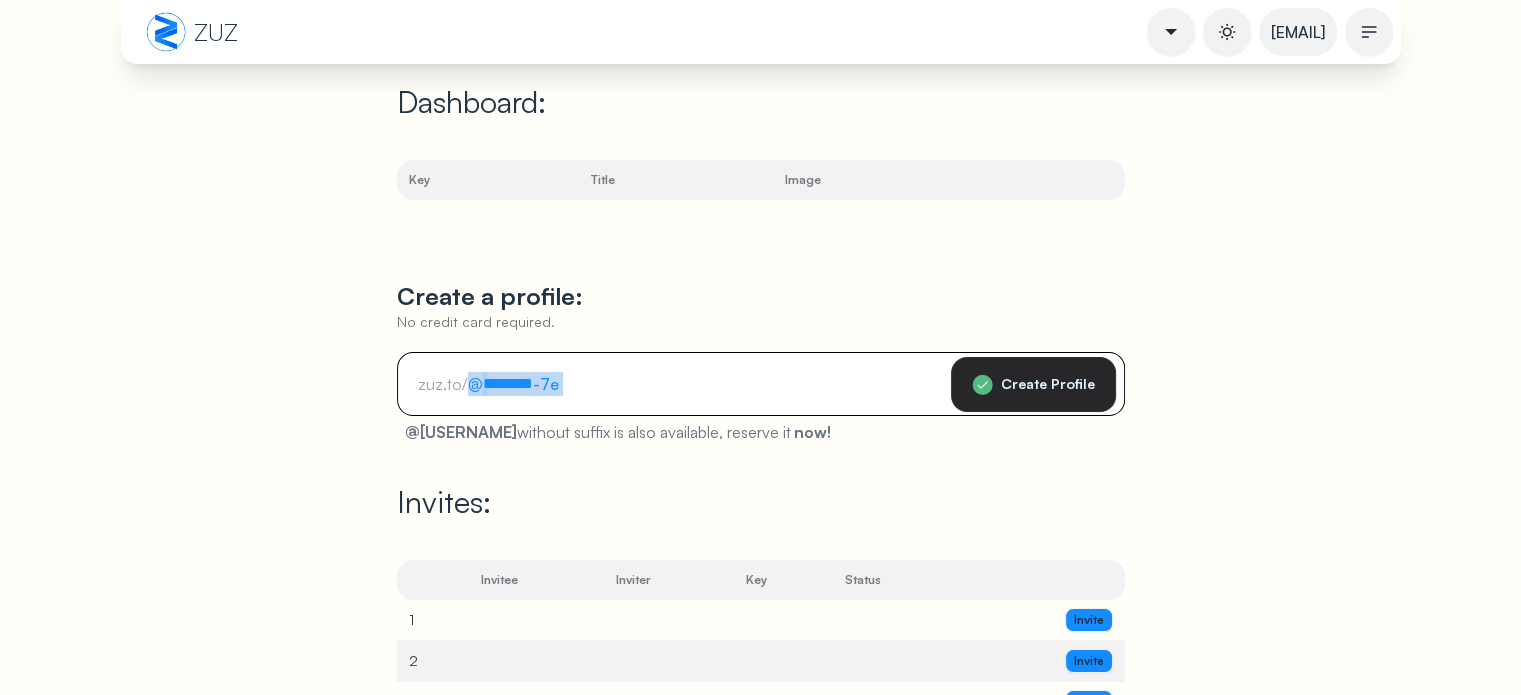 drag, startPoint x: 581, startPoint y: 398, endPoint x: 508, endPoint y: 391, distance: 73.33485 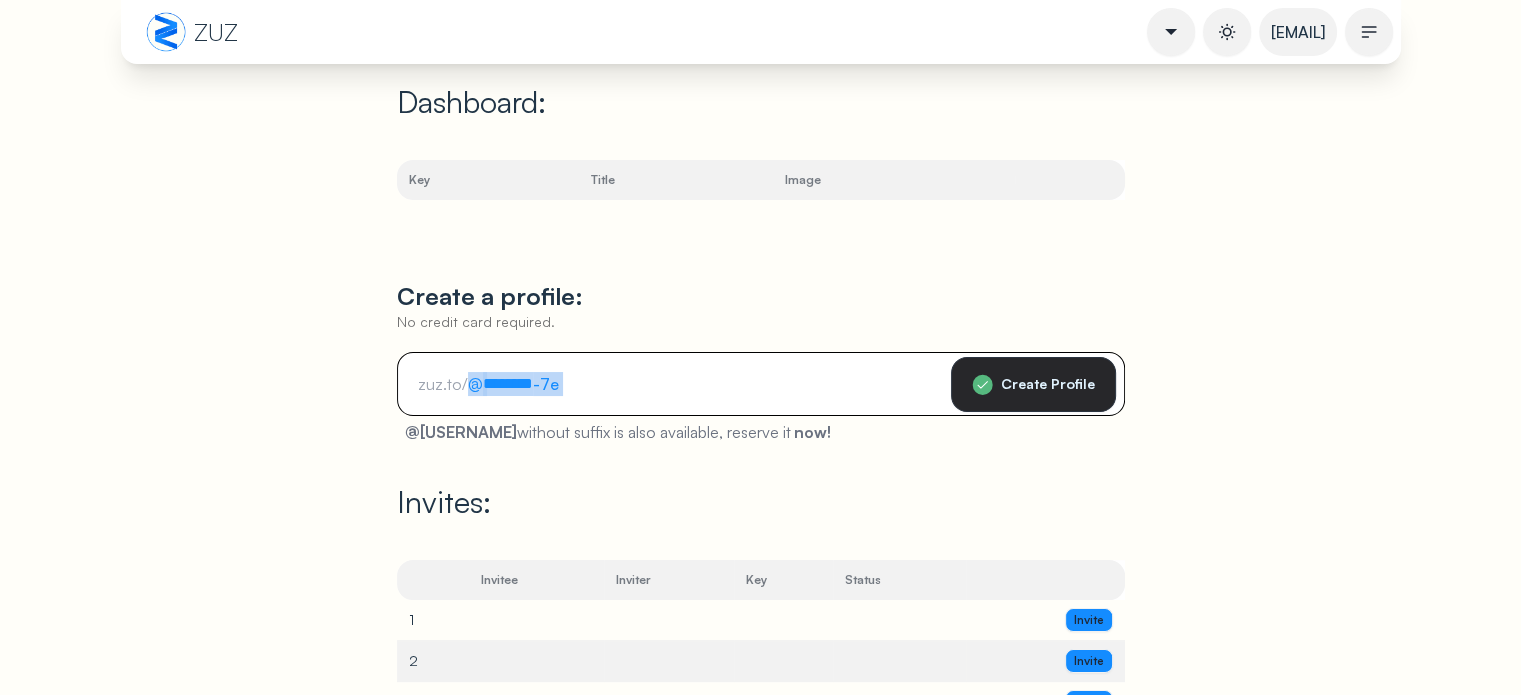 click on "zuz.to/ @ [USERNAME] -7e" at bounding box center [684, 384] 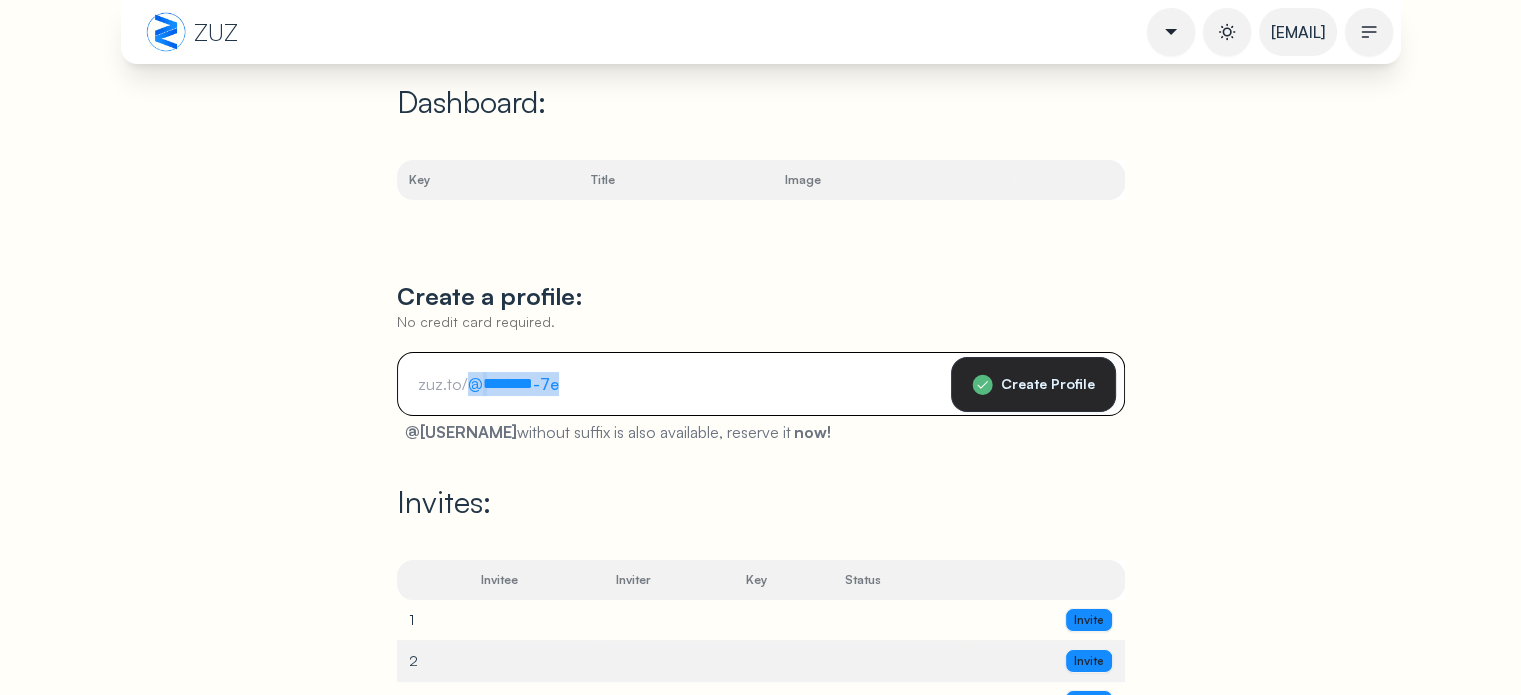 drag, startPoint x: 574, startPoint y: 379, endPoint x: 480, endPoint y: 384, distance: 94.13288 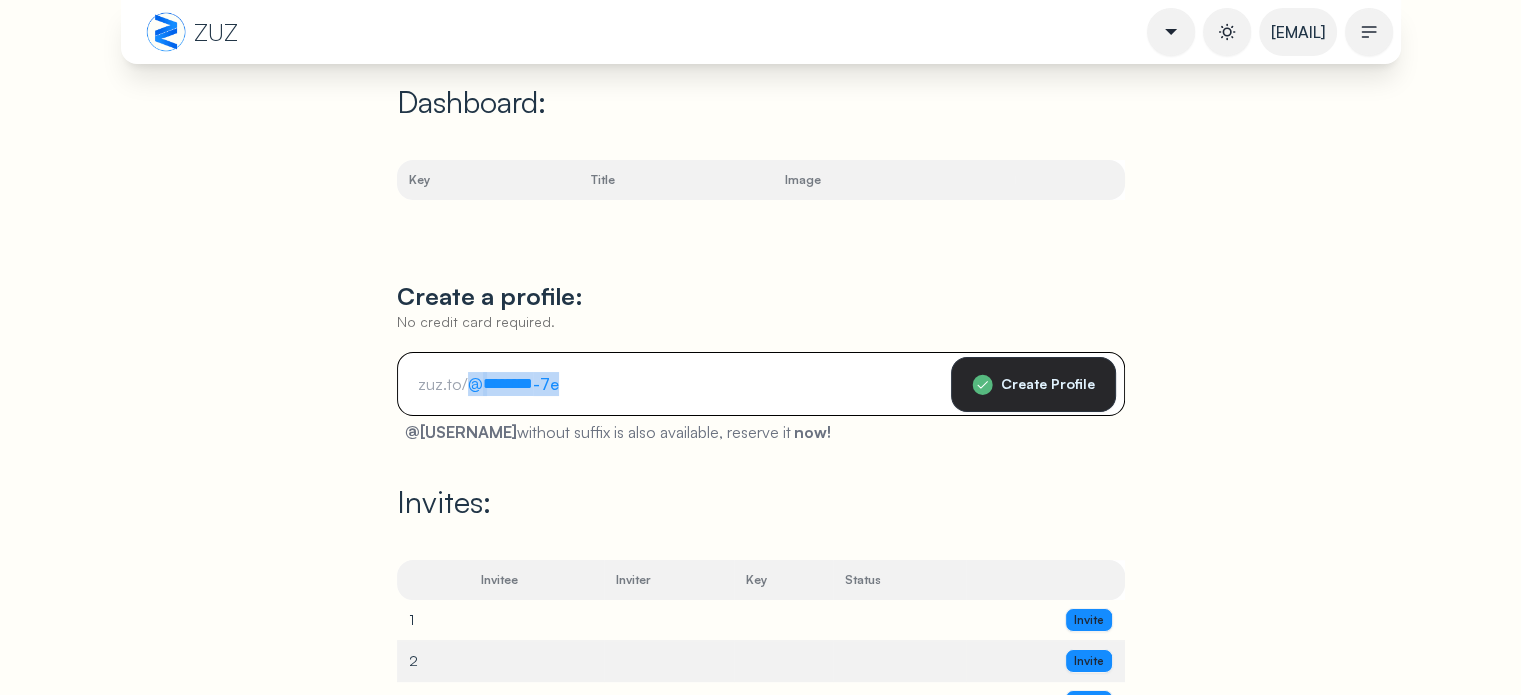click on "zuz.to/ @ [USERNAME] -7e" at bounding box center (684, 384) 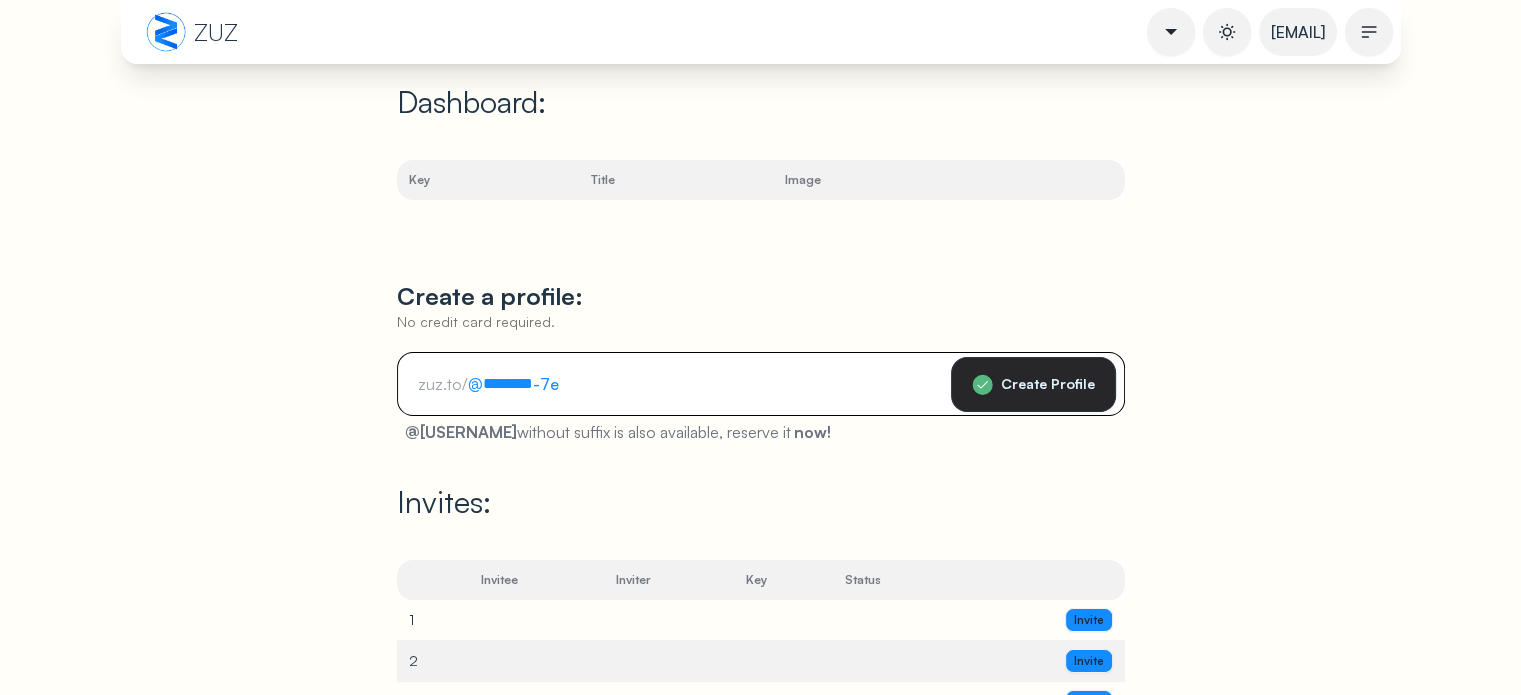 drag, startPoint x: 480, startPoint y: 383, endPoint x: 564, endPoint y: 387, distance: 84.095184 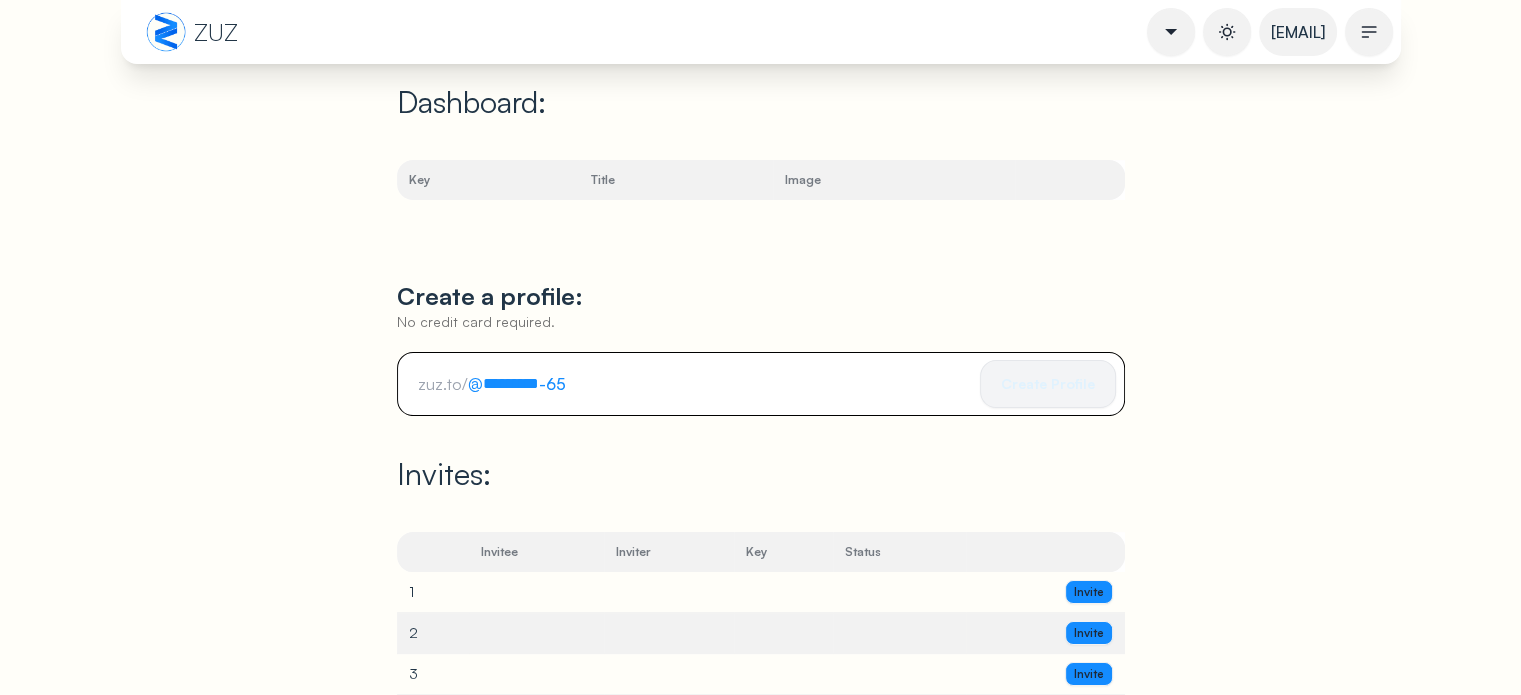 type on "********" 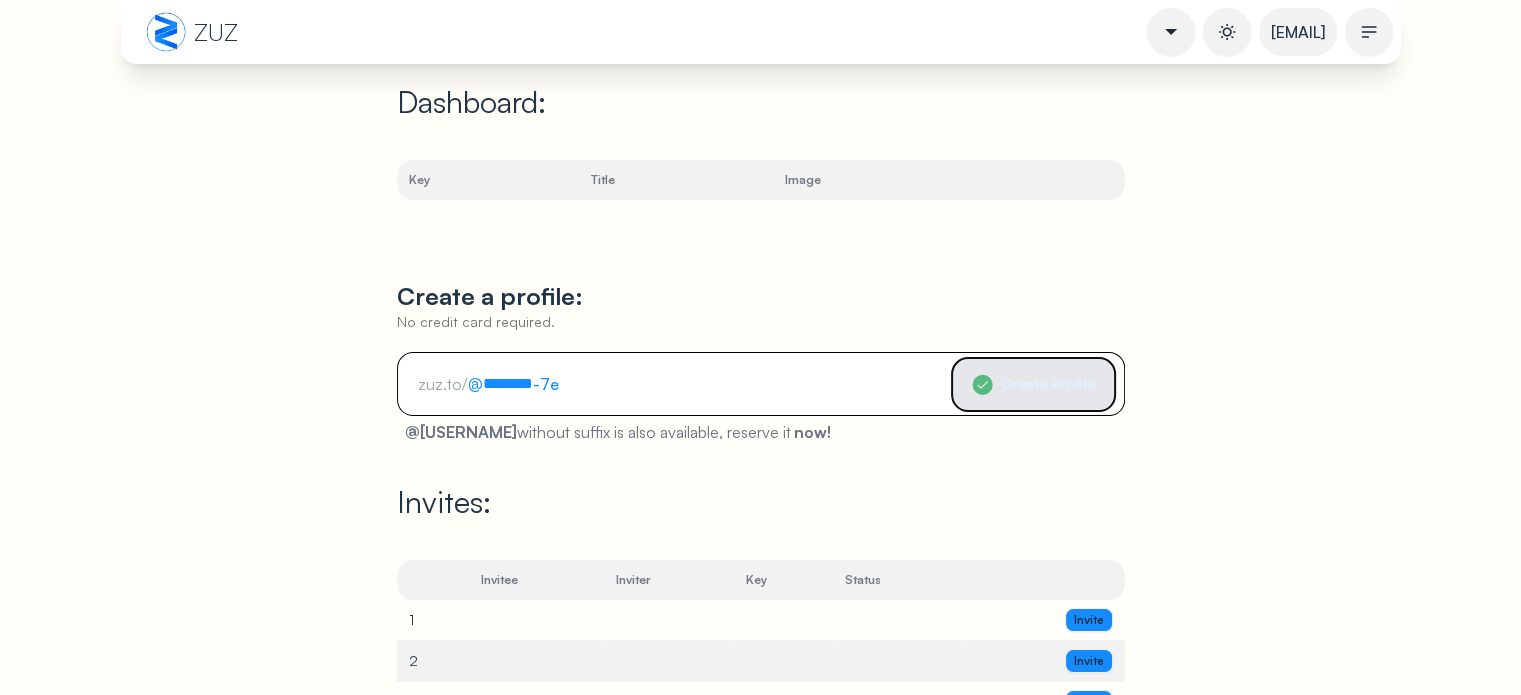 click on "Create Profile" at bounding box center (1048, 384) 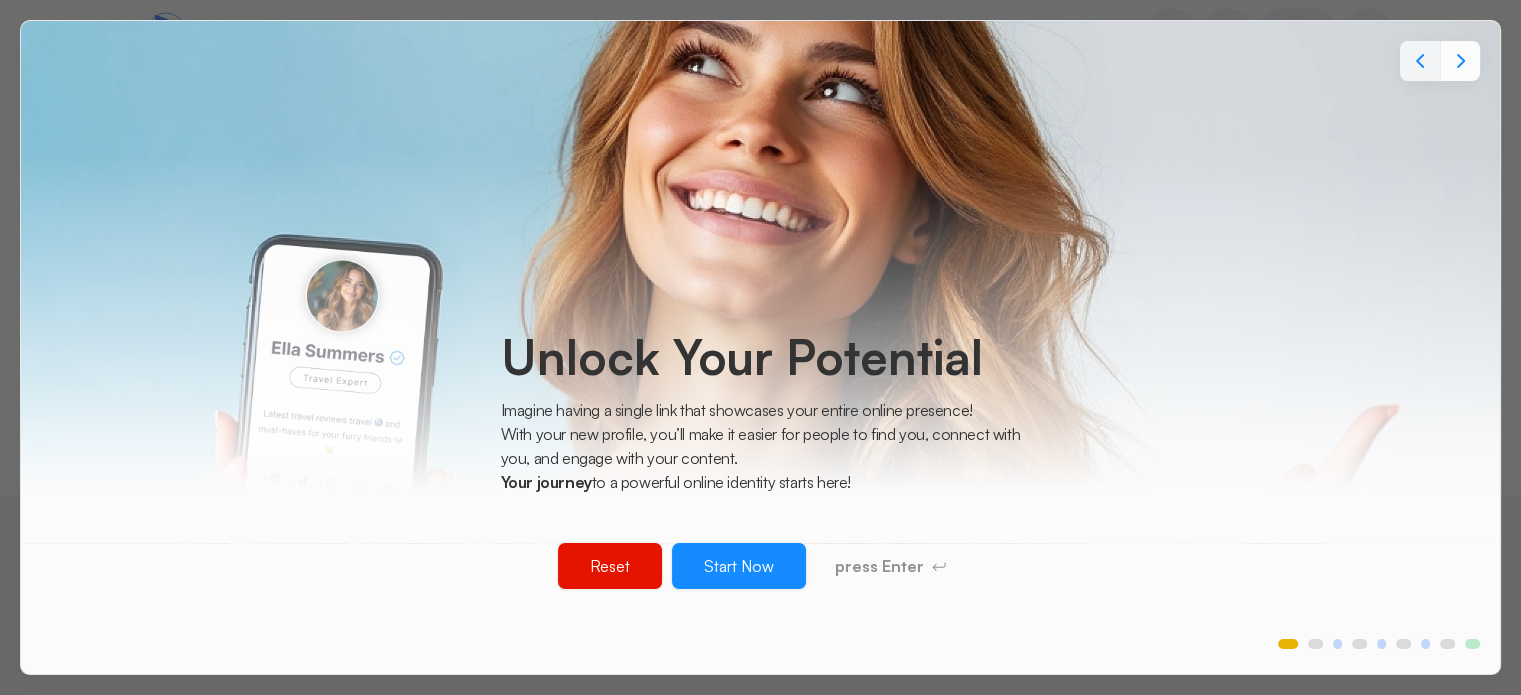 click on "Unlock Your Potential" at bounding box center (761, 357) 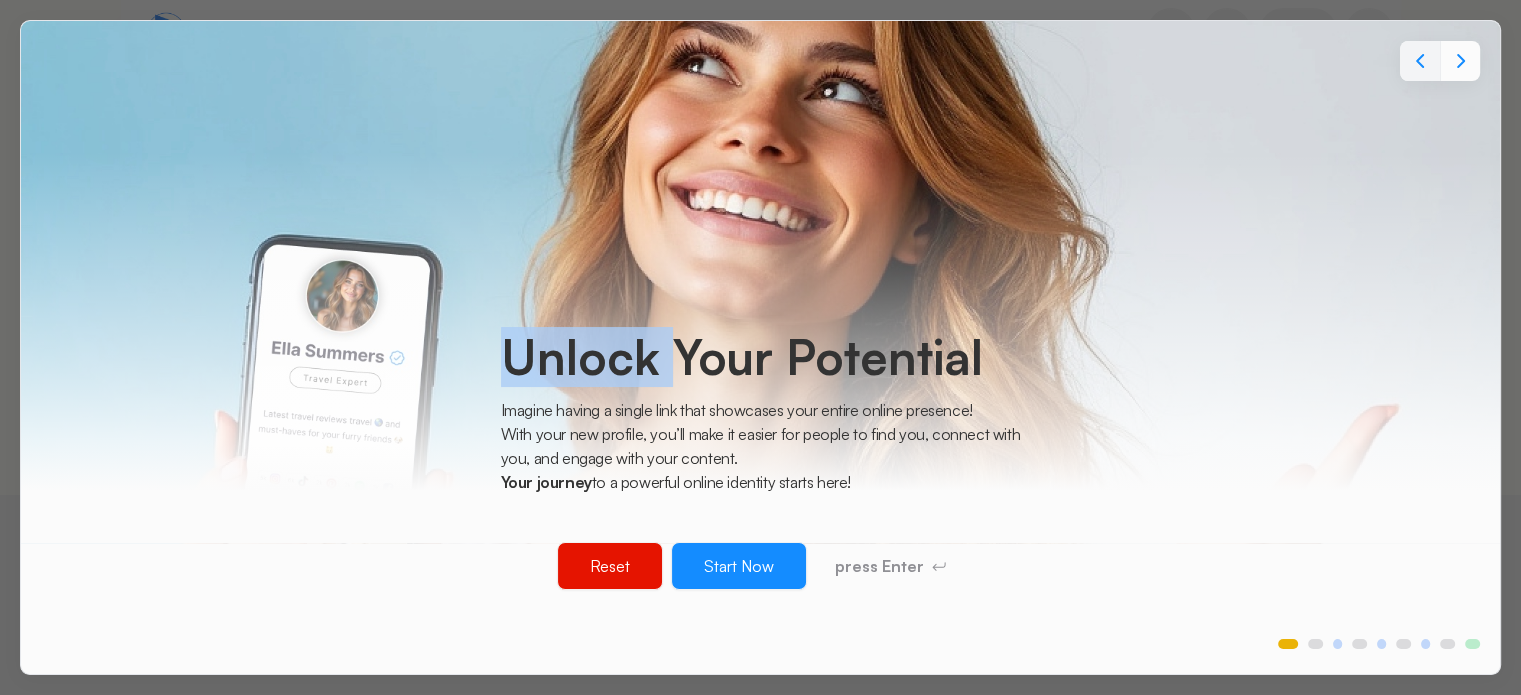 click on "Unlock Your Potential" at bounding box center (761, 357) 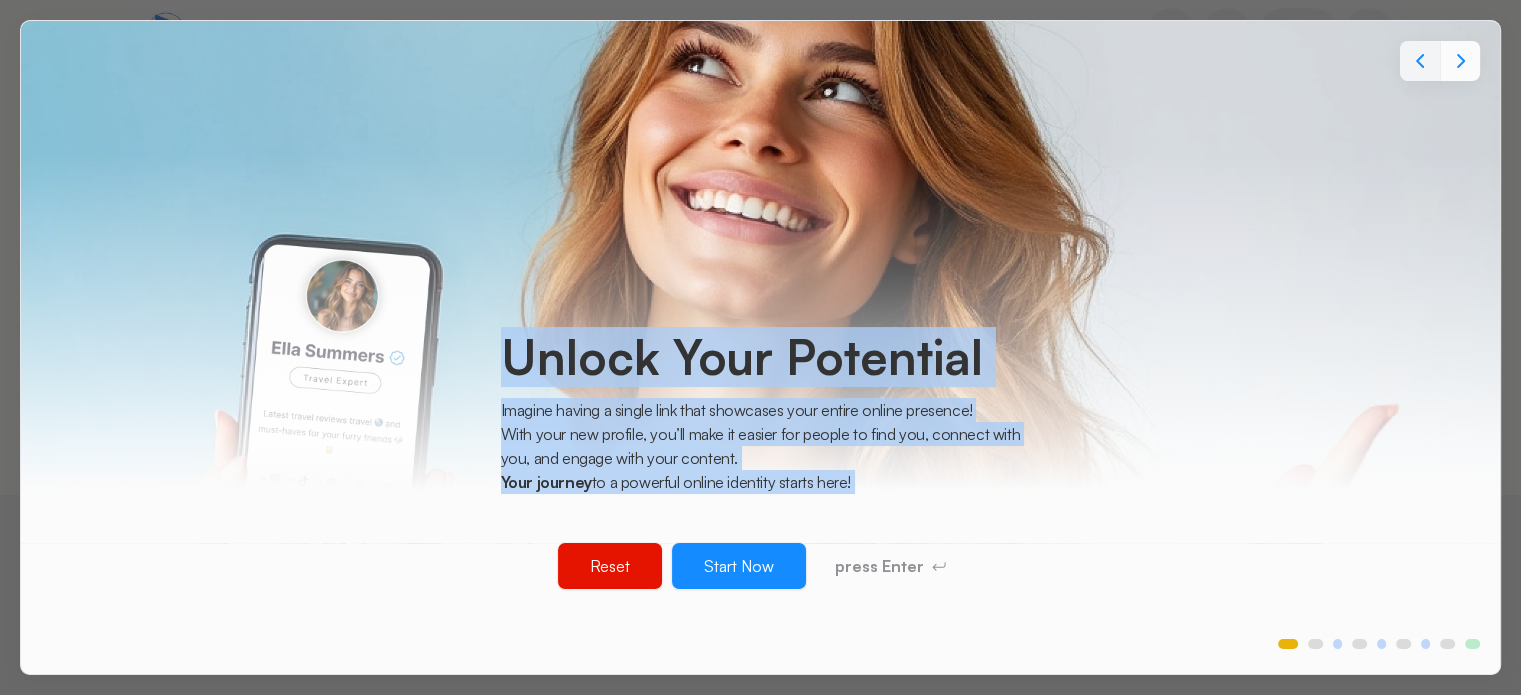 drag, startPoint x: 504, startPoint y: 357, endPoint x: 505, endPoint y: 486, distance: 129.00388 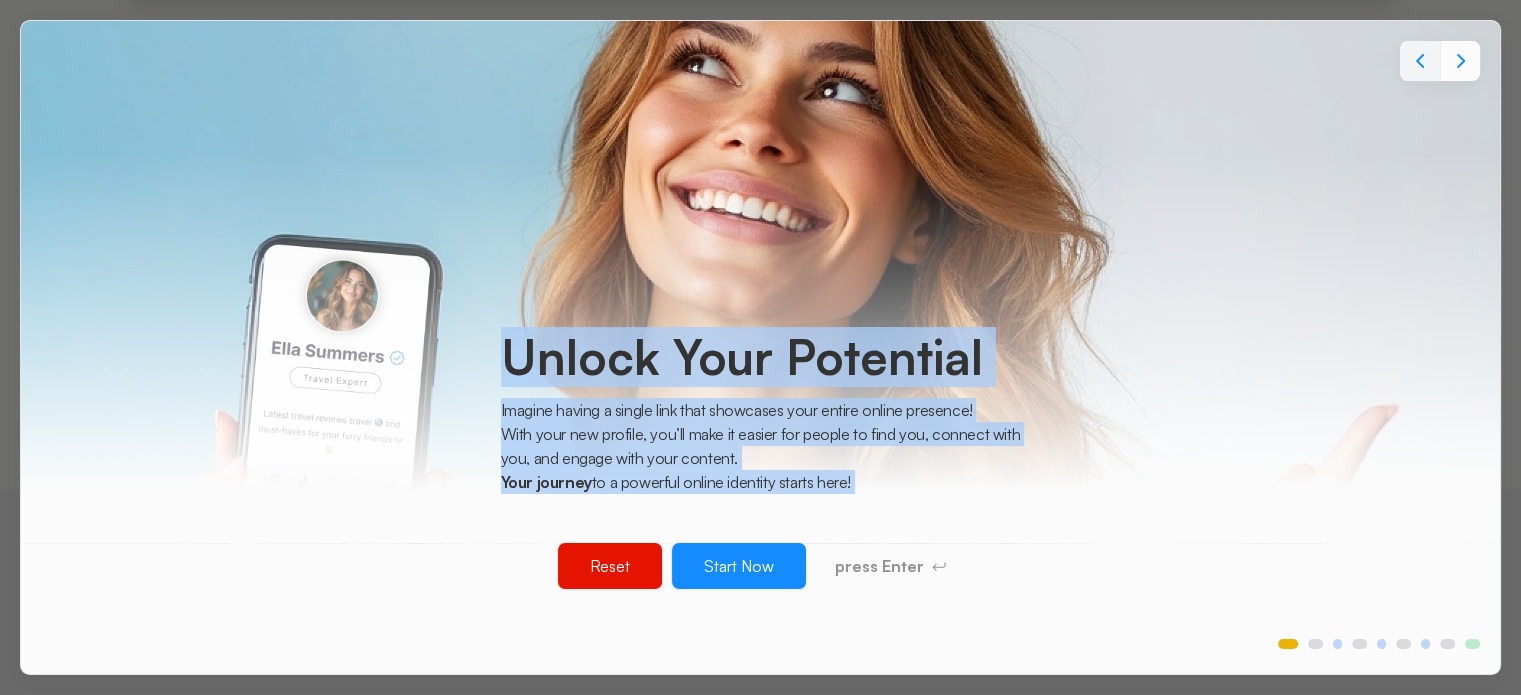 scroll, scrollTop: 10, scrollLeft: 0, axis: vertical 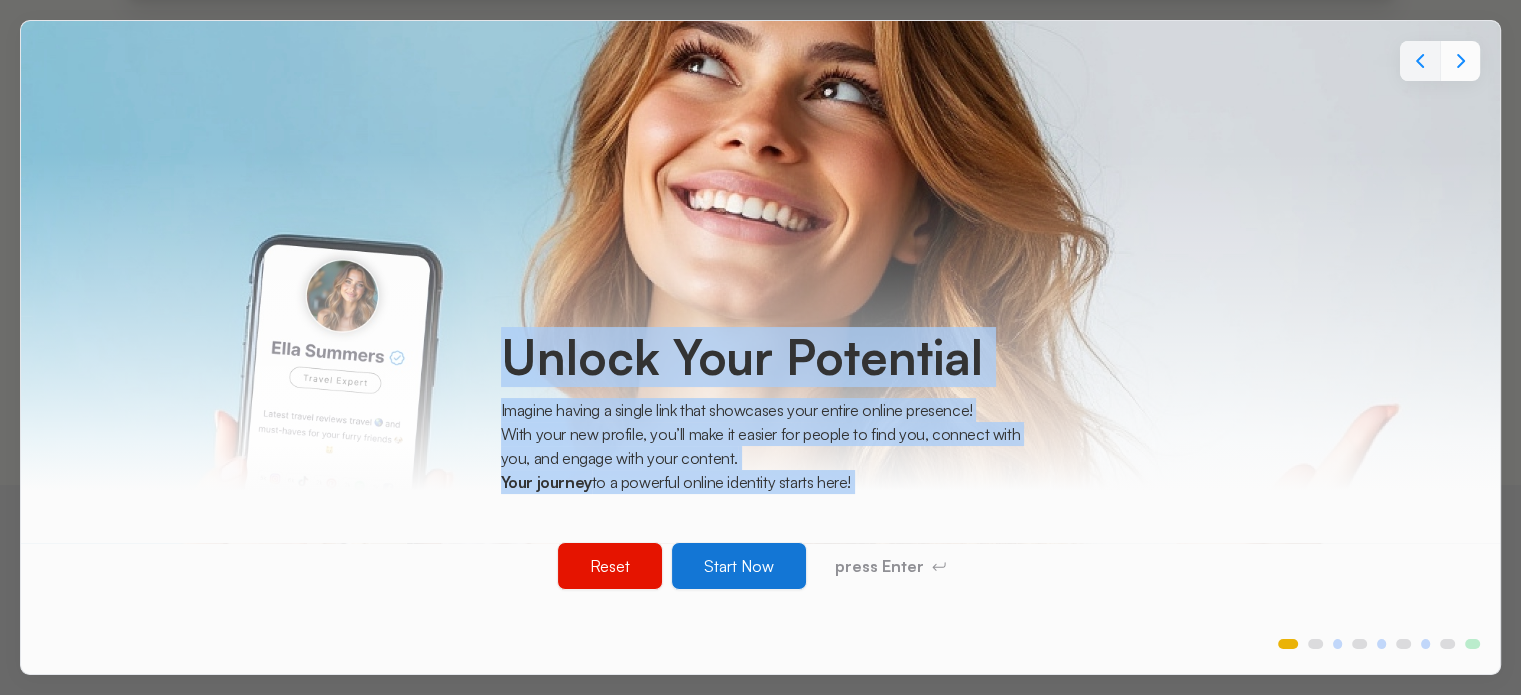 click on "Start Now" at bounding box center (739, 566) 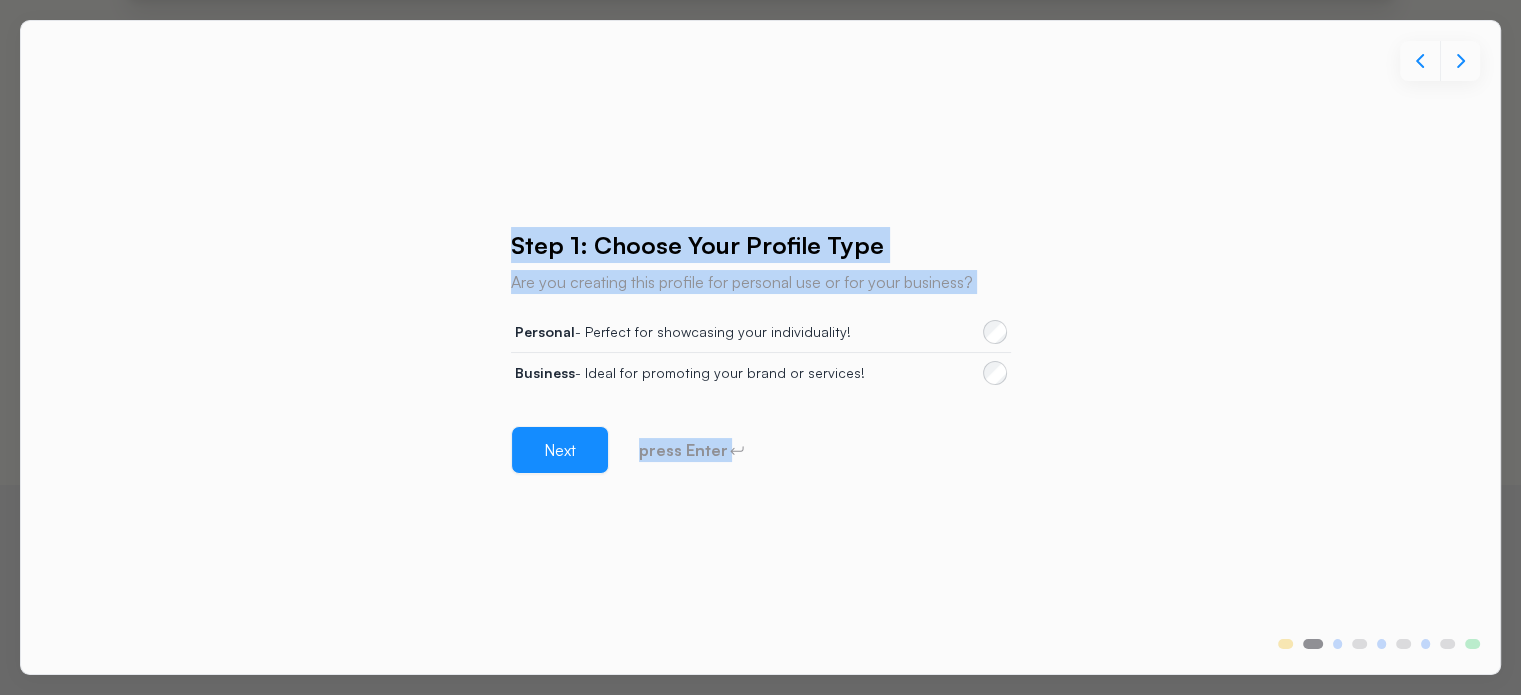 drag, startPoint x: 507, startPoint y: 247, endPoint x: 412, endPoint y: 357, distance: 145.34442 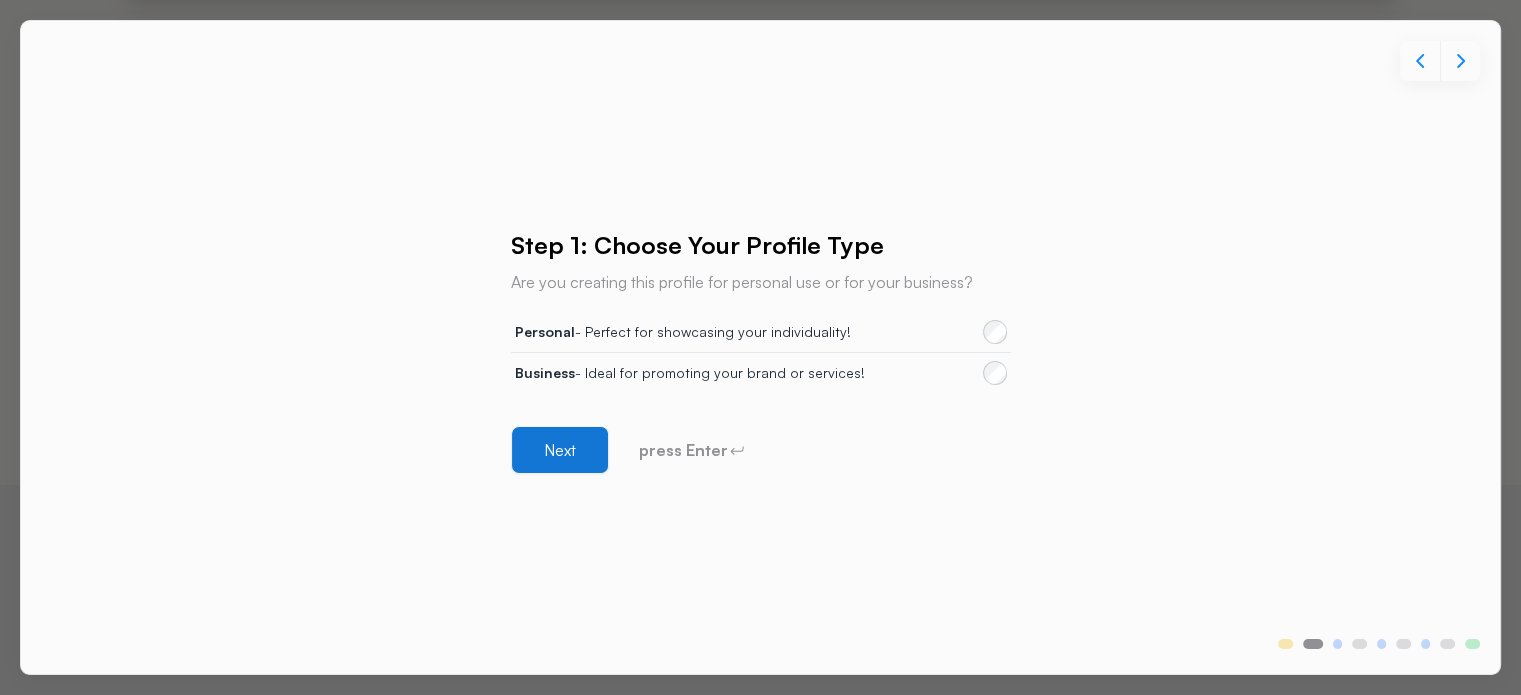 click on "Next" at bounding box center [560, 450] 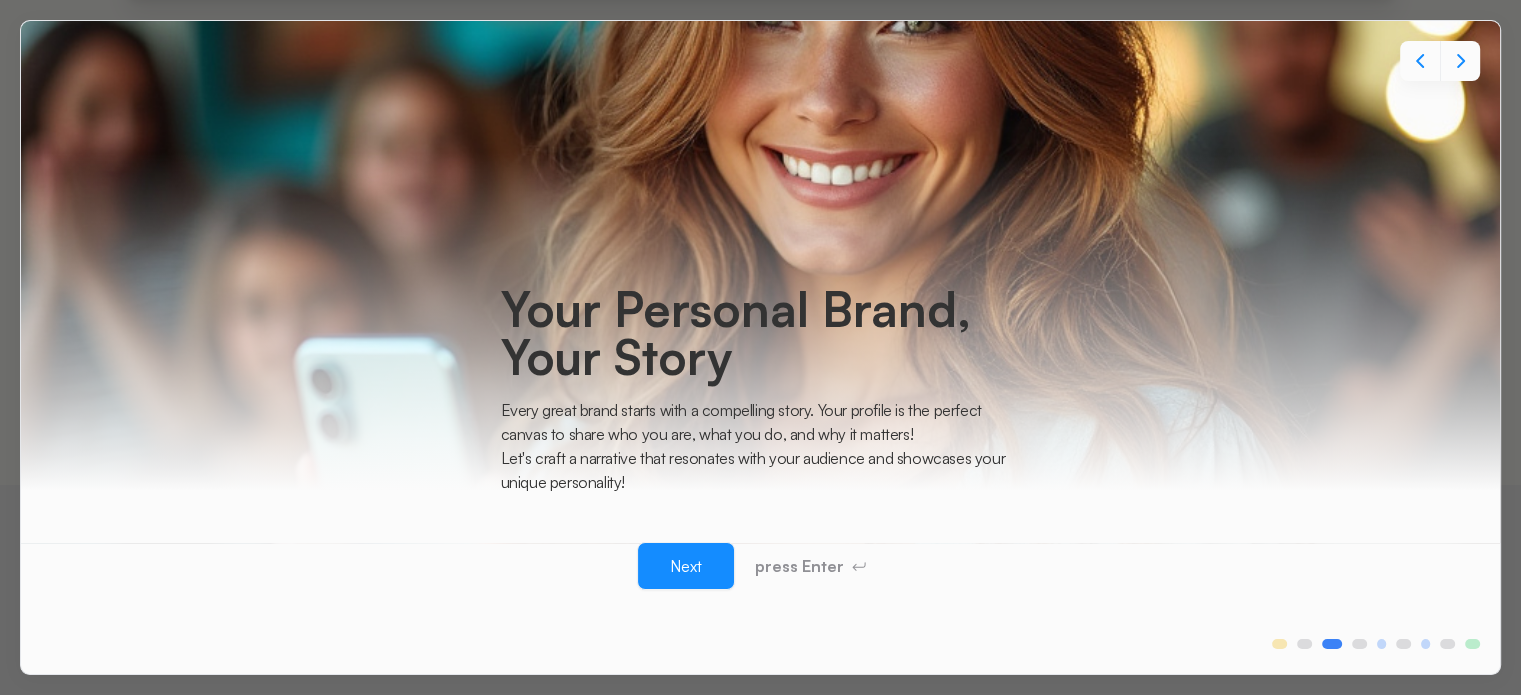 click on "Your Personal Brand, Your Story" at bounding box center (761, 333) 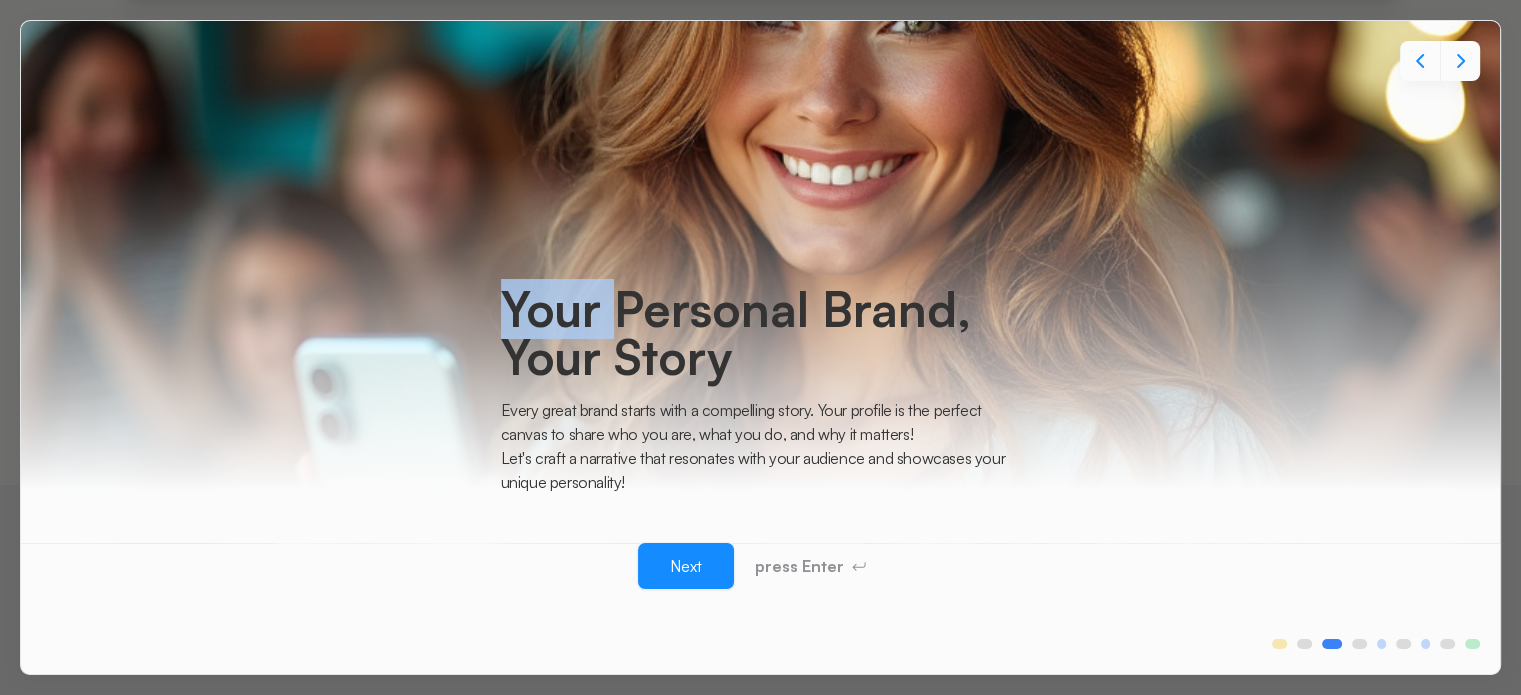click on "Your Personal Brand, Your Story" at bounding box center (761, 333) 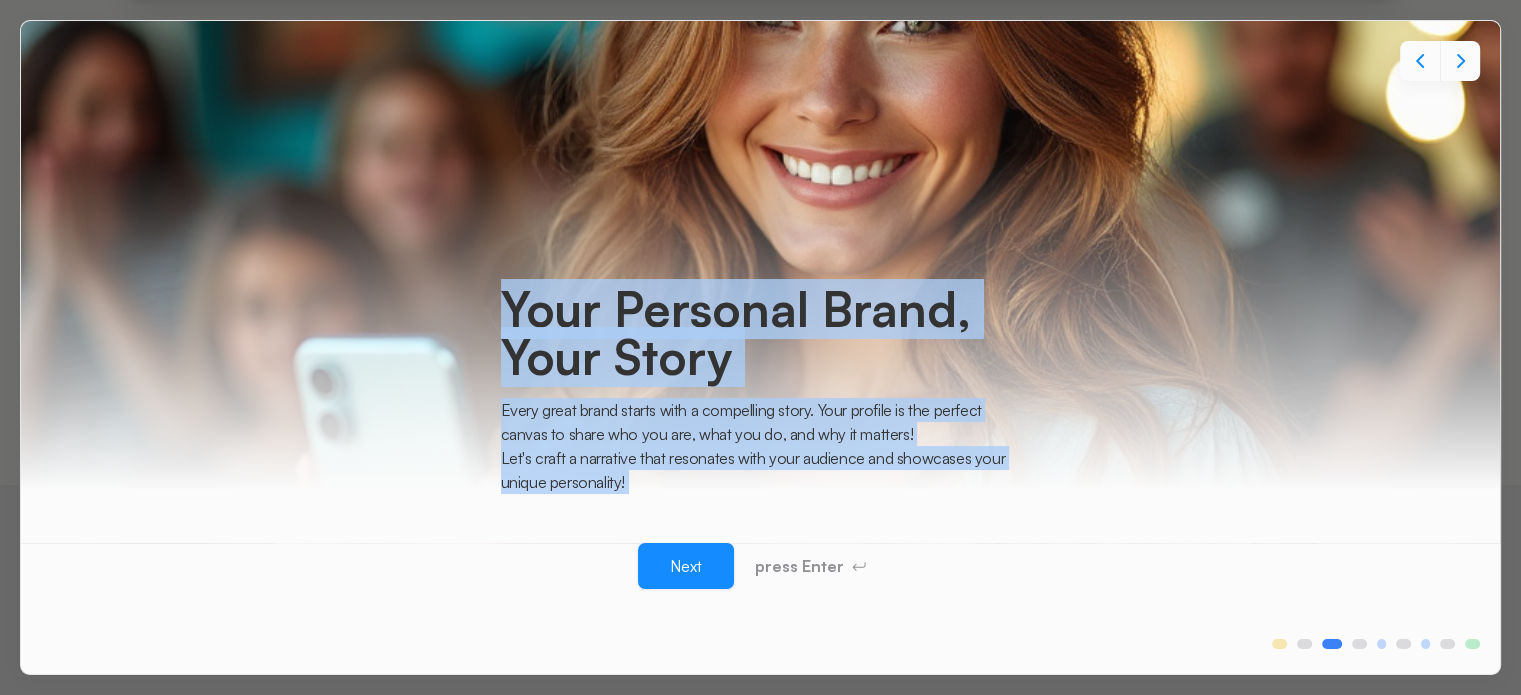 drag, startPoint x: 503, startPoint y: 301, endPoint x: 512, endPoint y: 470, distance: 169.23947 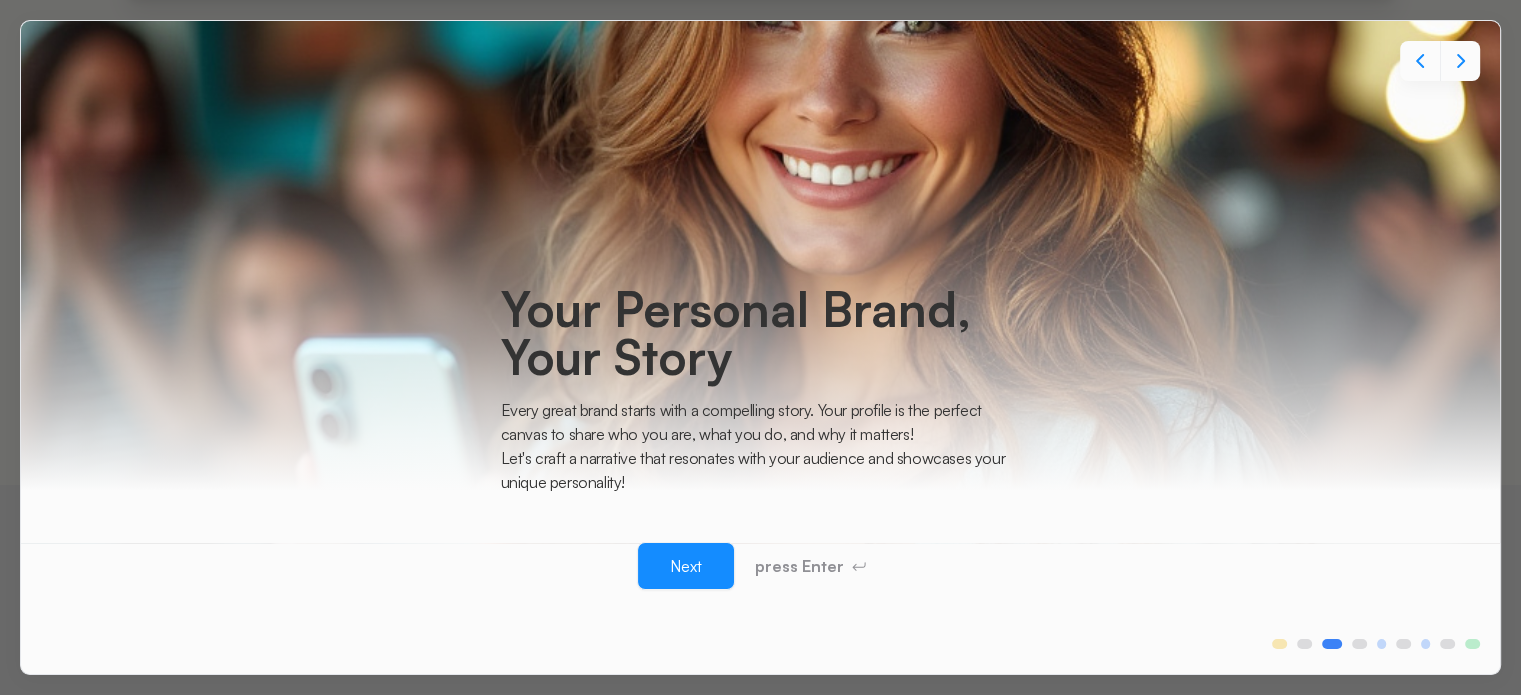 click at bounding box center (760, 282) 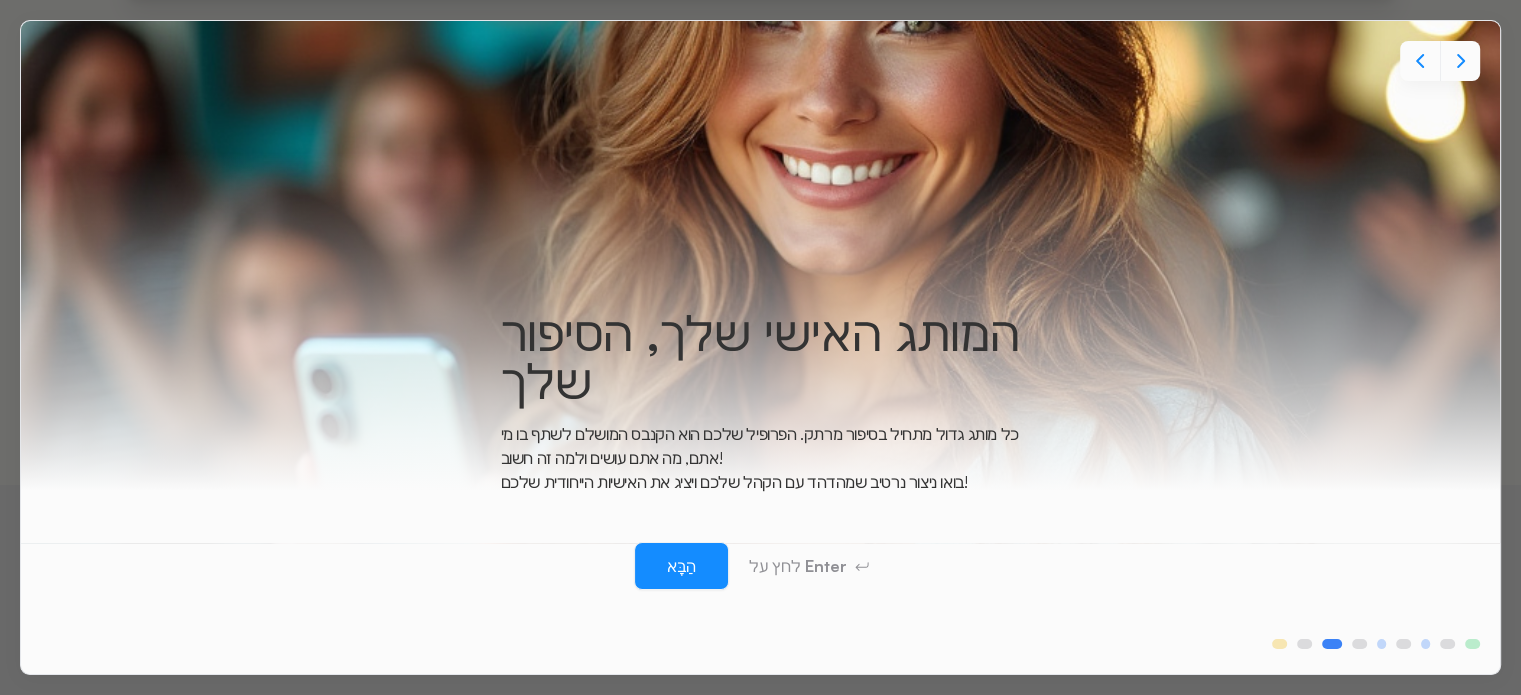 click at bounding box center (760, 282) 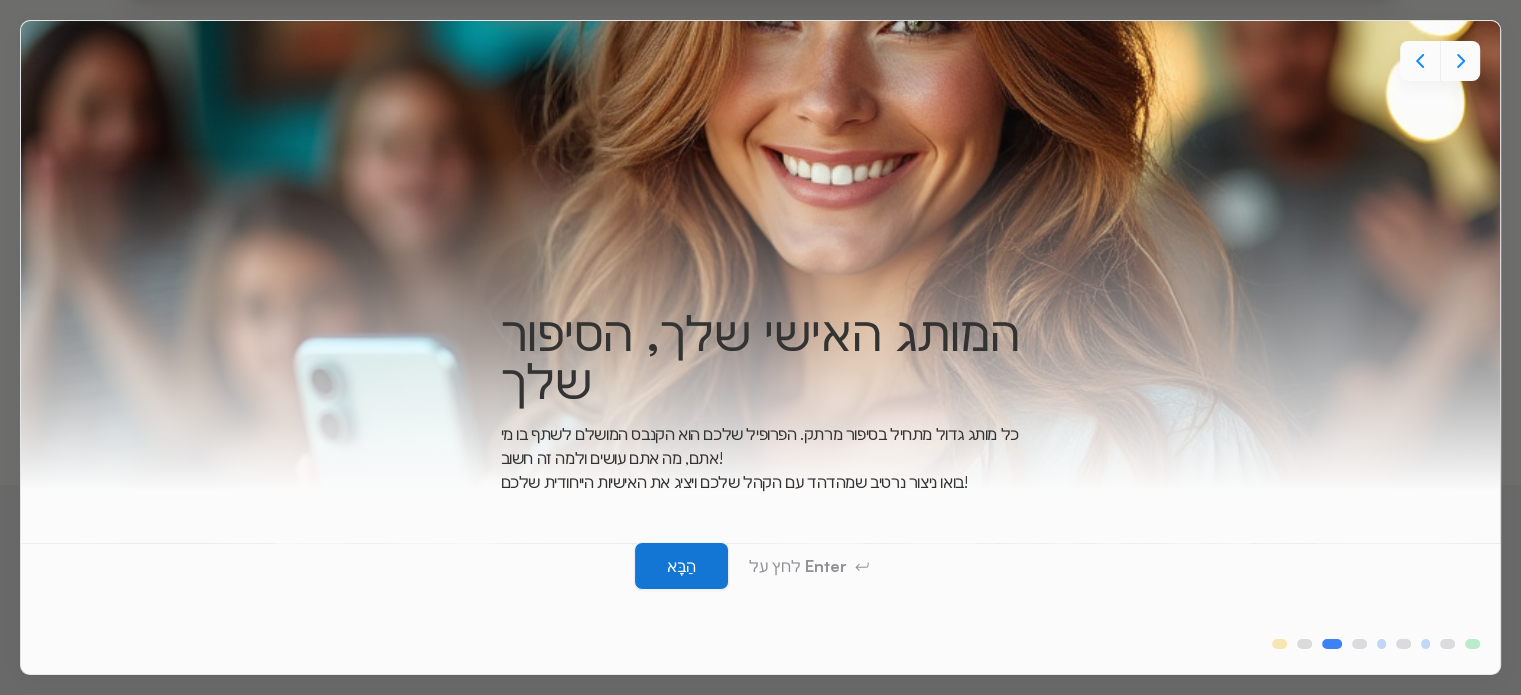 click on "הַבָּא" at bounding box center [681, 566] 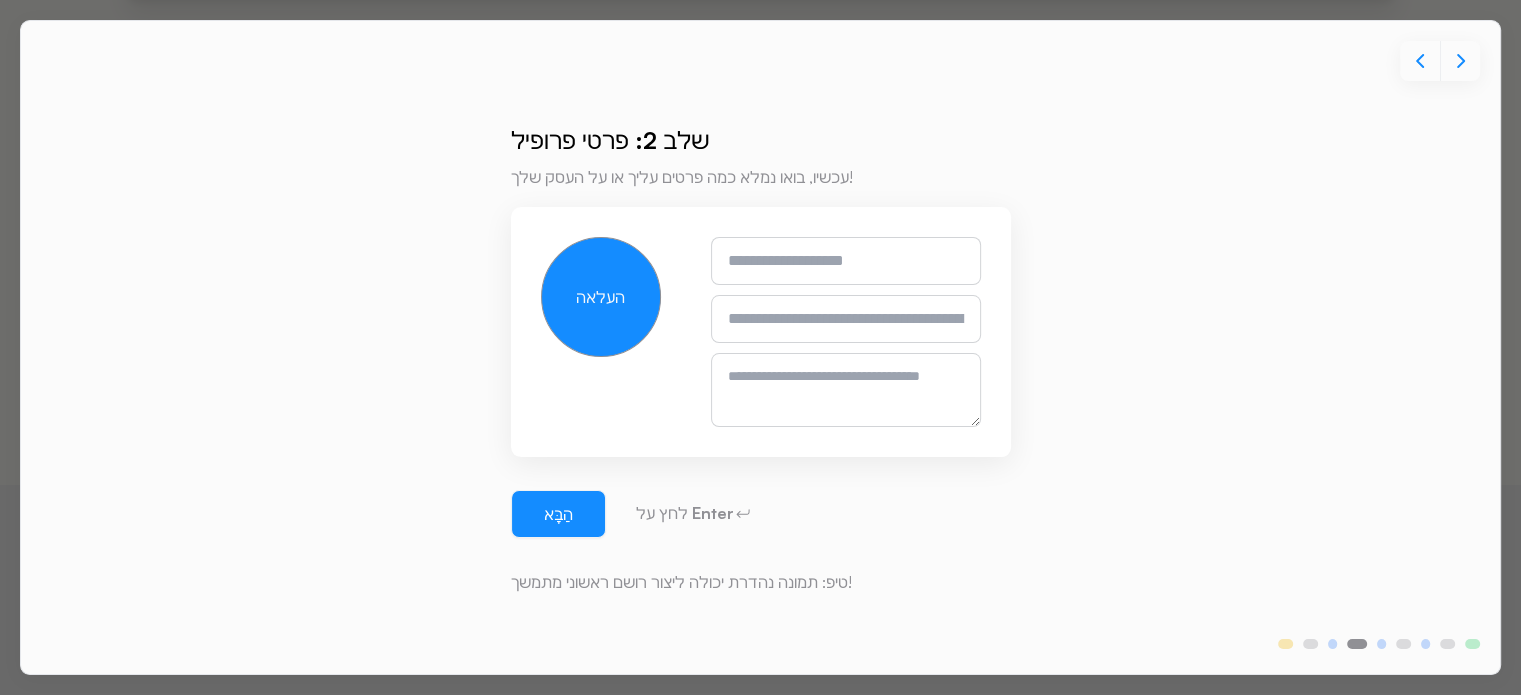 click on "העלאה" at bounding box center [600, 297] 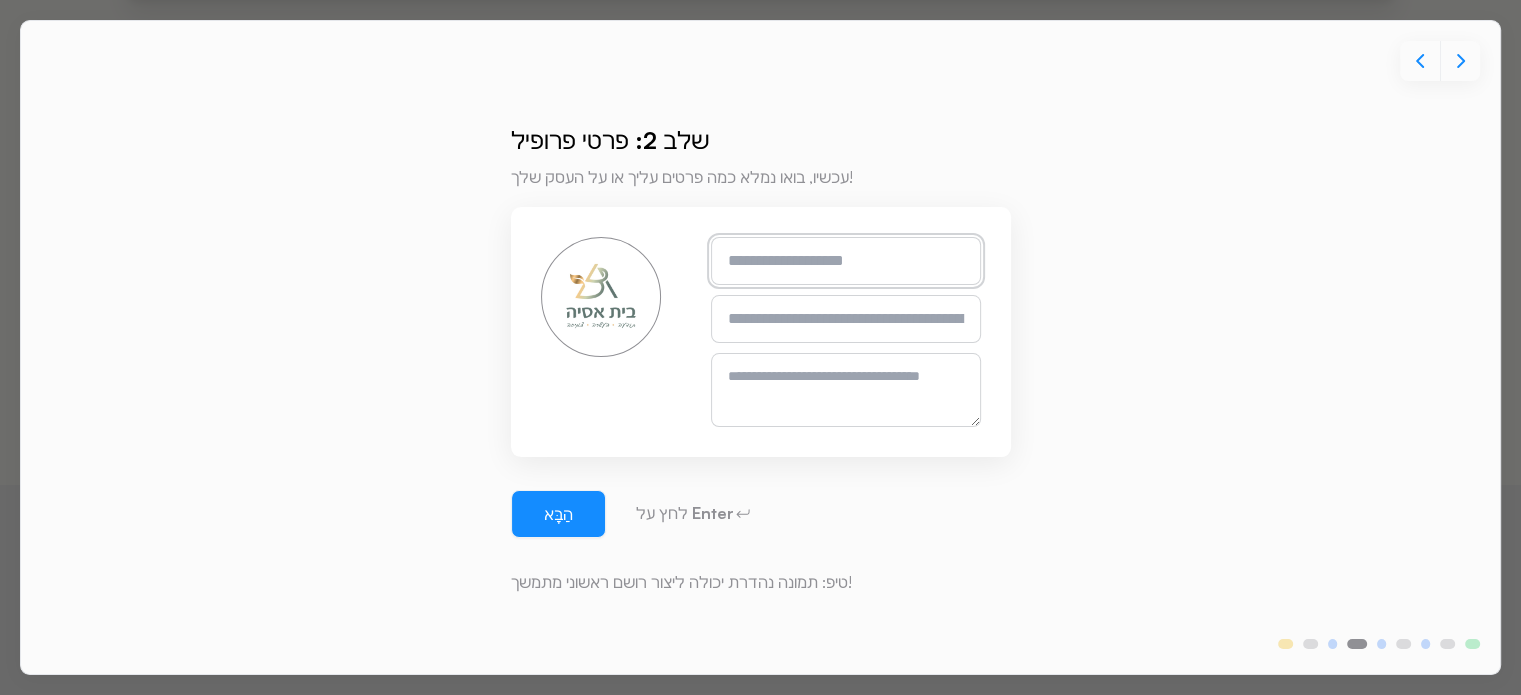 click at bounding box center (846, 261) 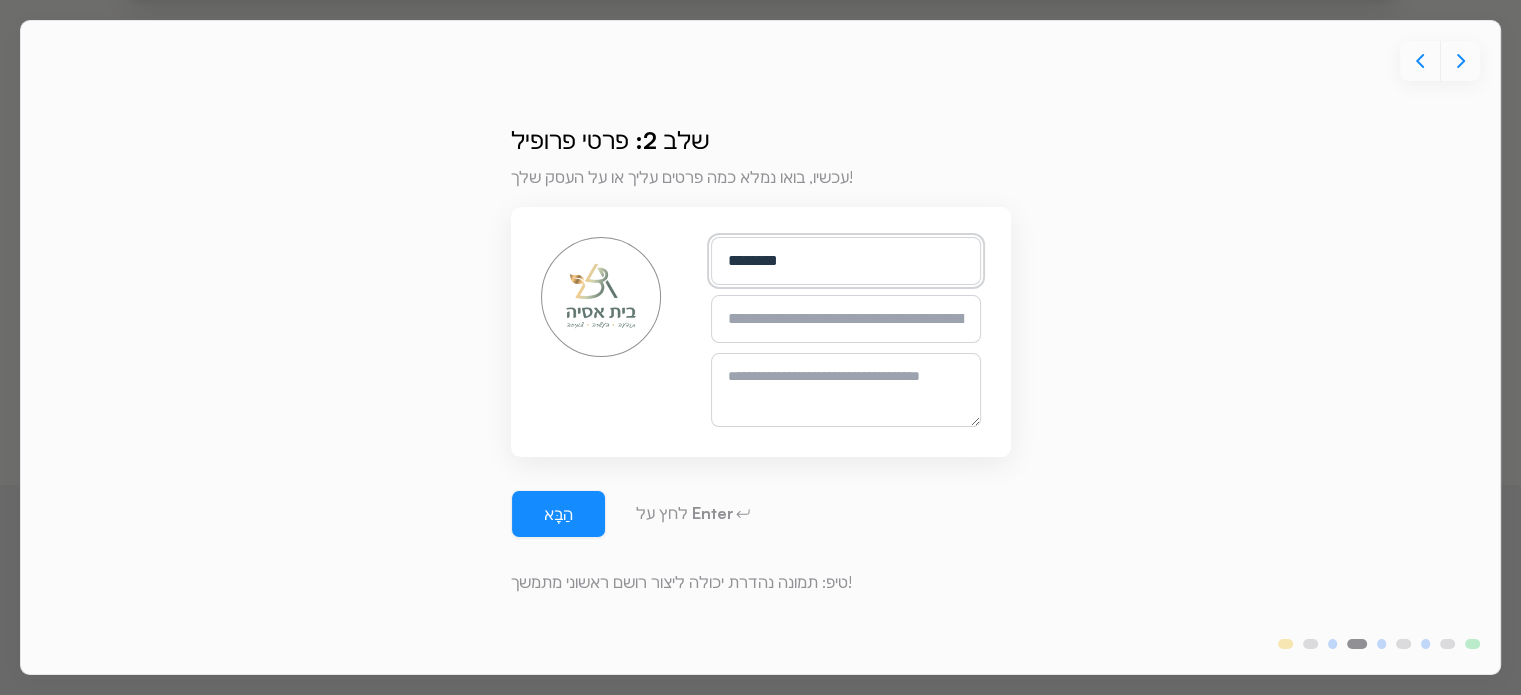 type on "********" 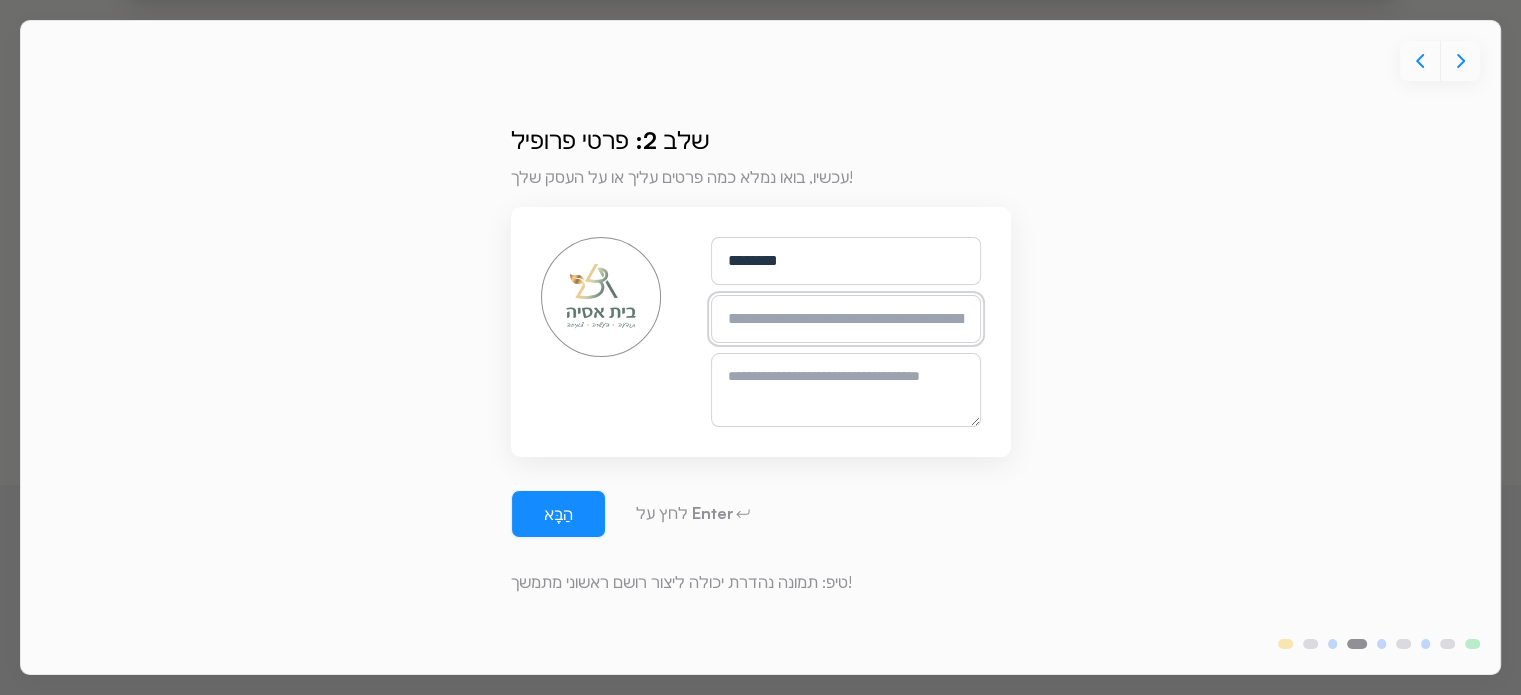 click at bounding box center [846, 319] 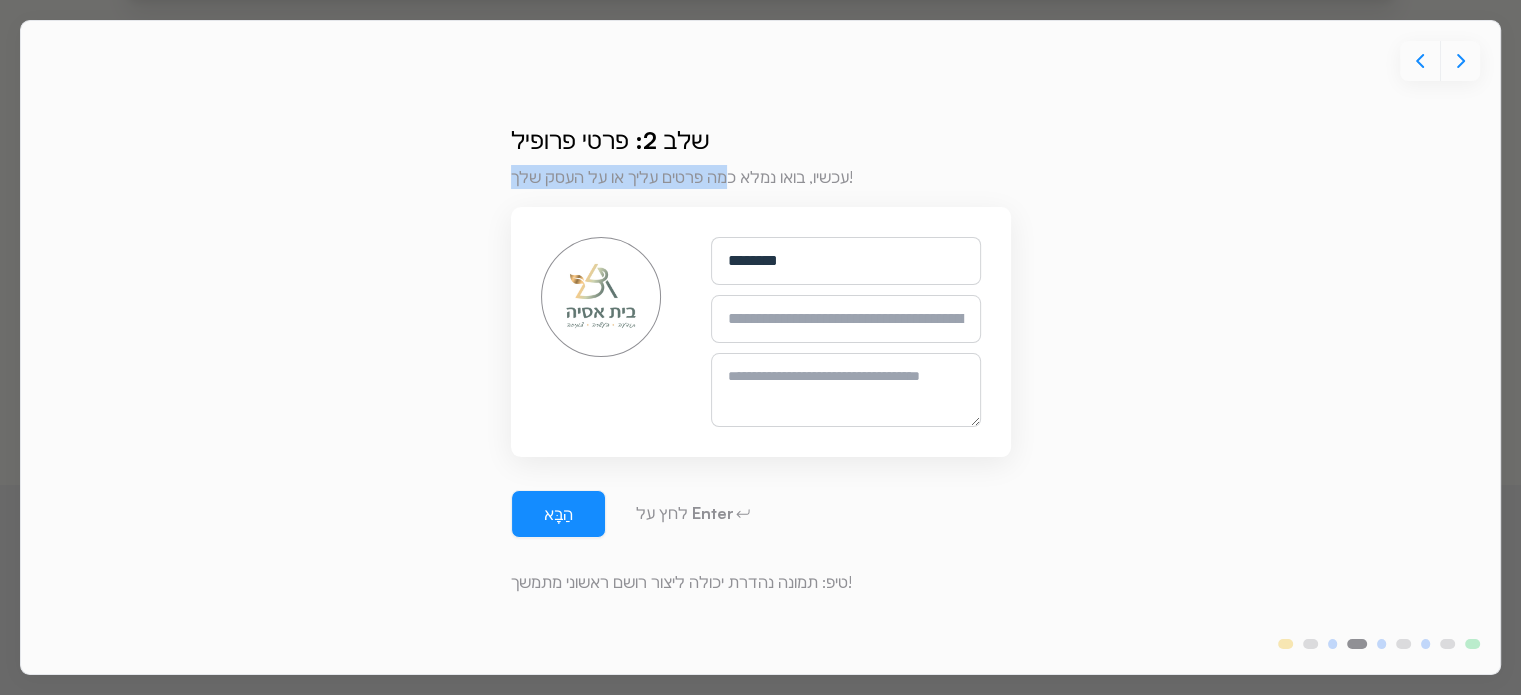 drag, startPoint x: 719, startPoint y: 178, endPoint x: 507, endPoint y: 179, distance: 212.00237 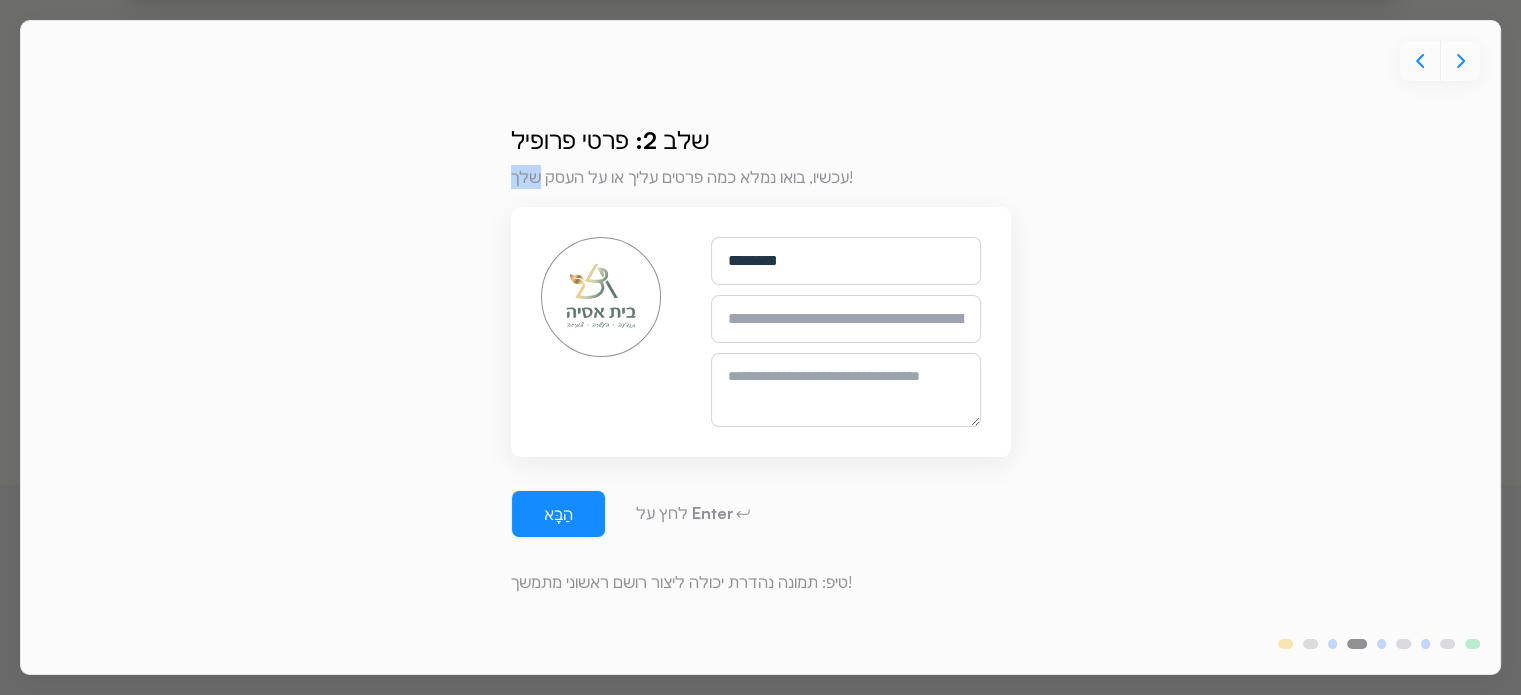click on "עכשיו, בואו נמלא כמה פרטים עליך או על העסק שלך!" at bounding box center (682, 177) 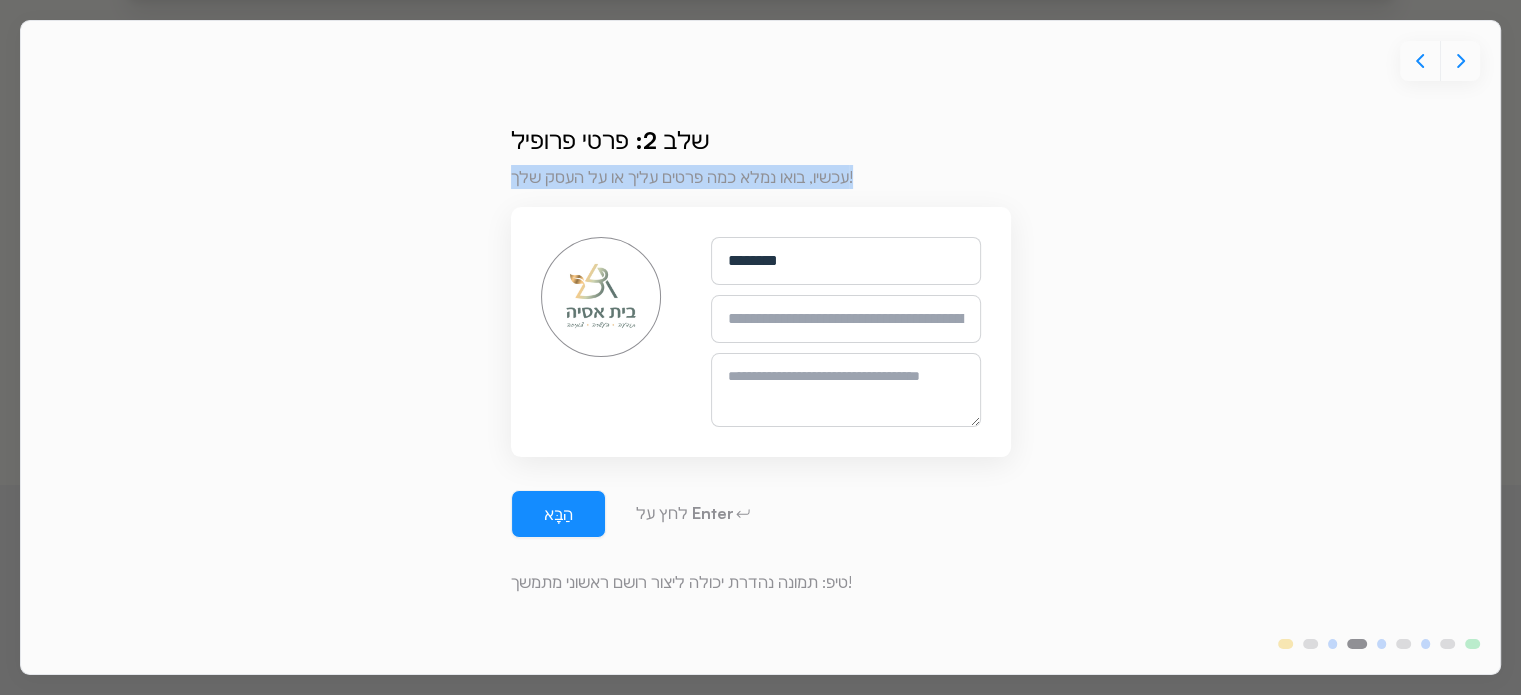 click on "עכשיו, בואו נמלא כמה פרטים עליך או על העסק שלך!" at bounding box center (682, 177) 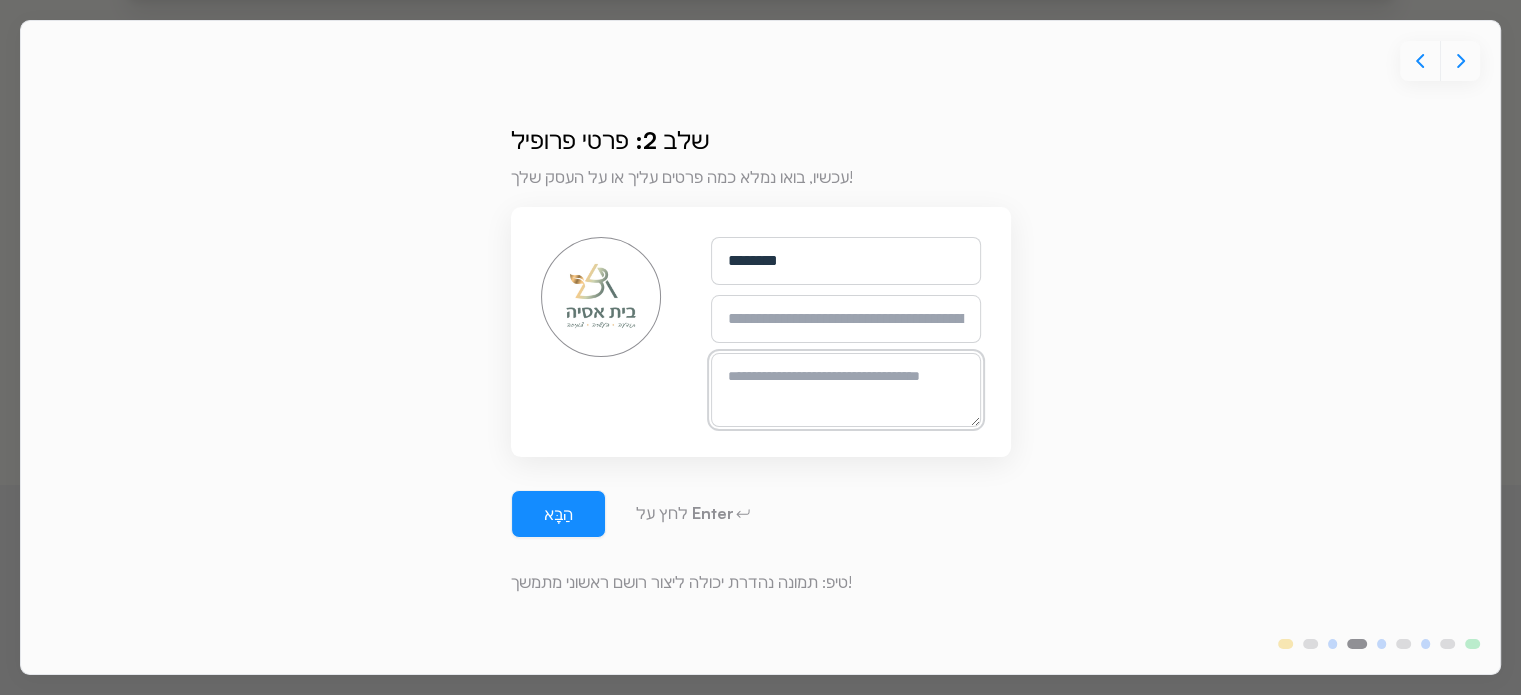 drag, startPoint x: 944, startPoint y: 375, endPoint x: 828, endPoint y: 375, distance: 116 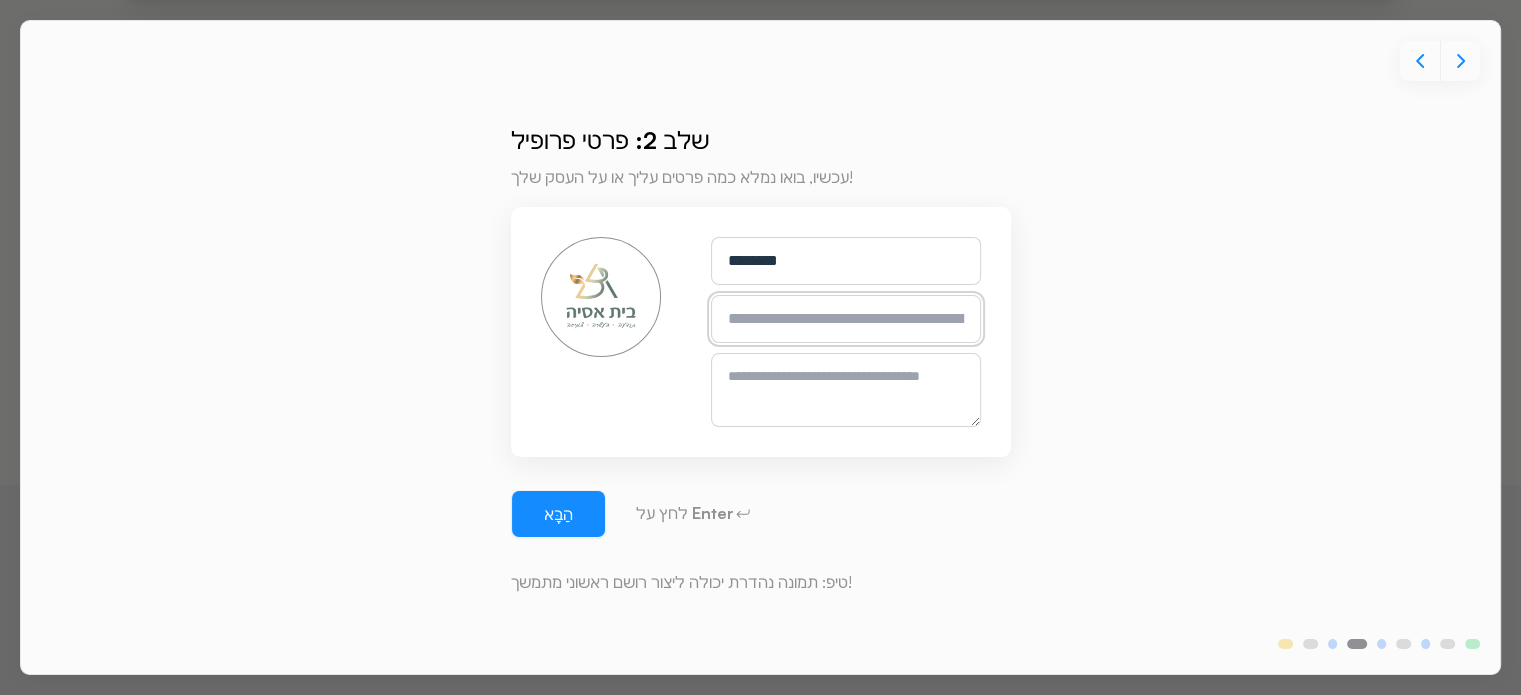 paste on "**********" 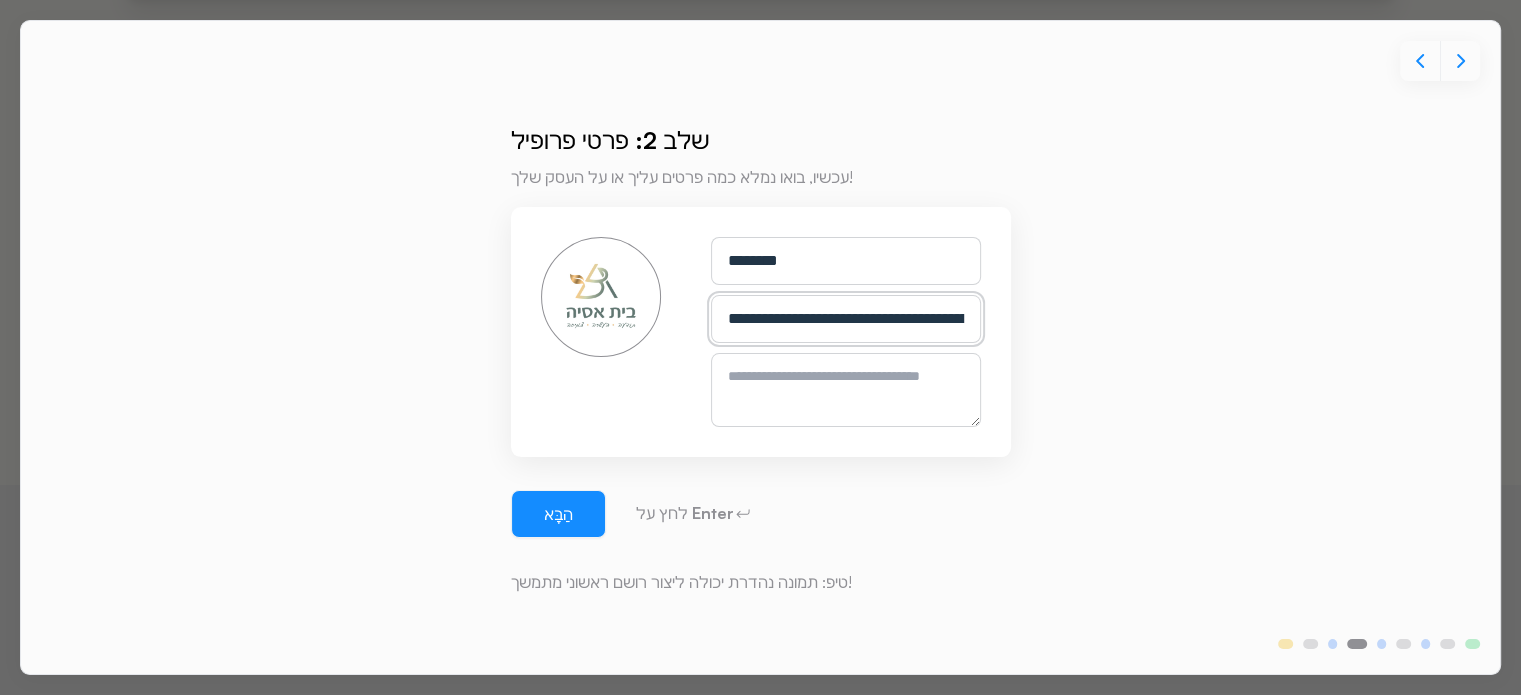scroll, scrollTop: 0, scrollLeft: 419, axis: horizontal 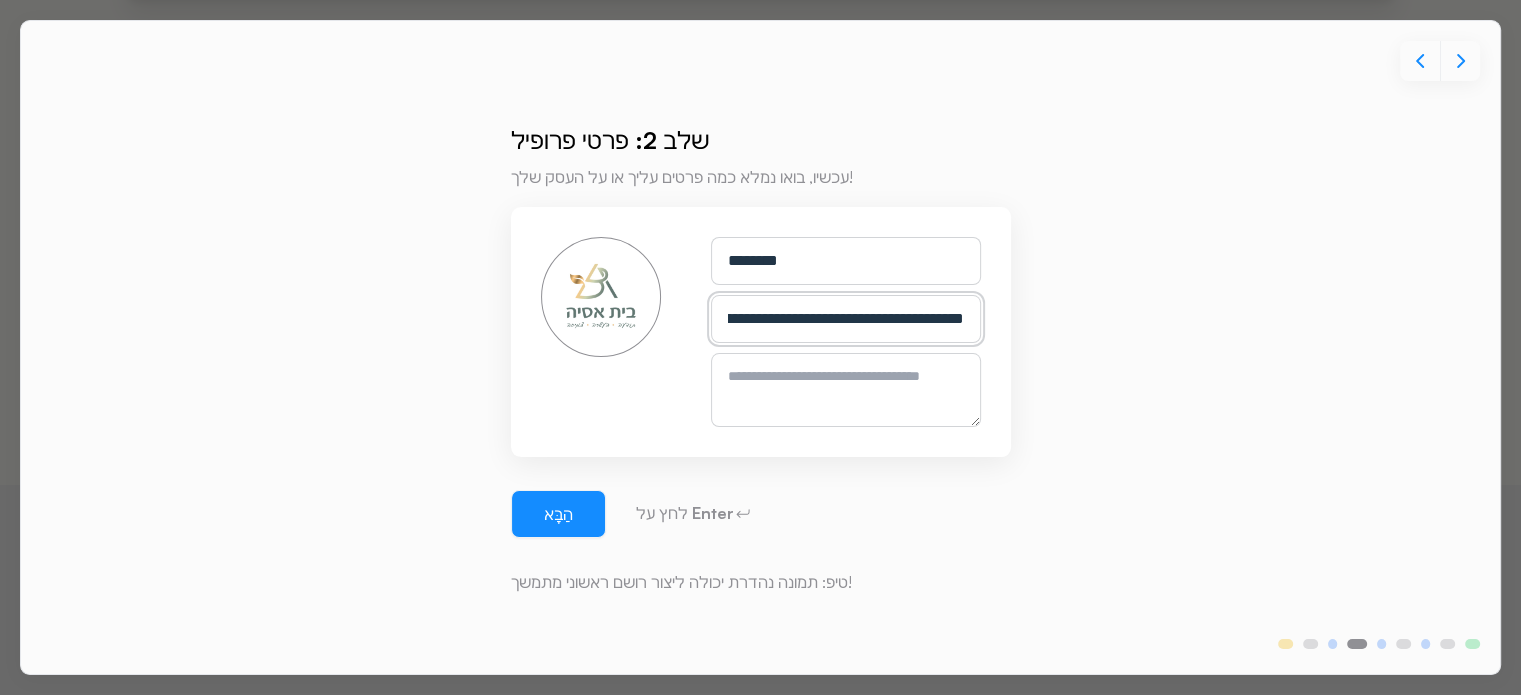click on "**********" at bounding box center (846, 319) 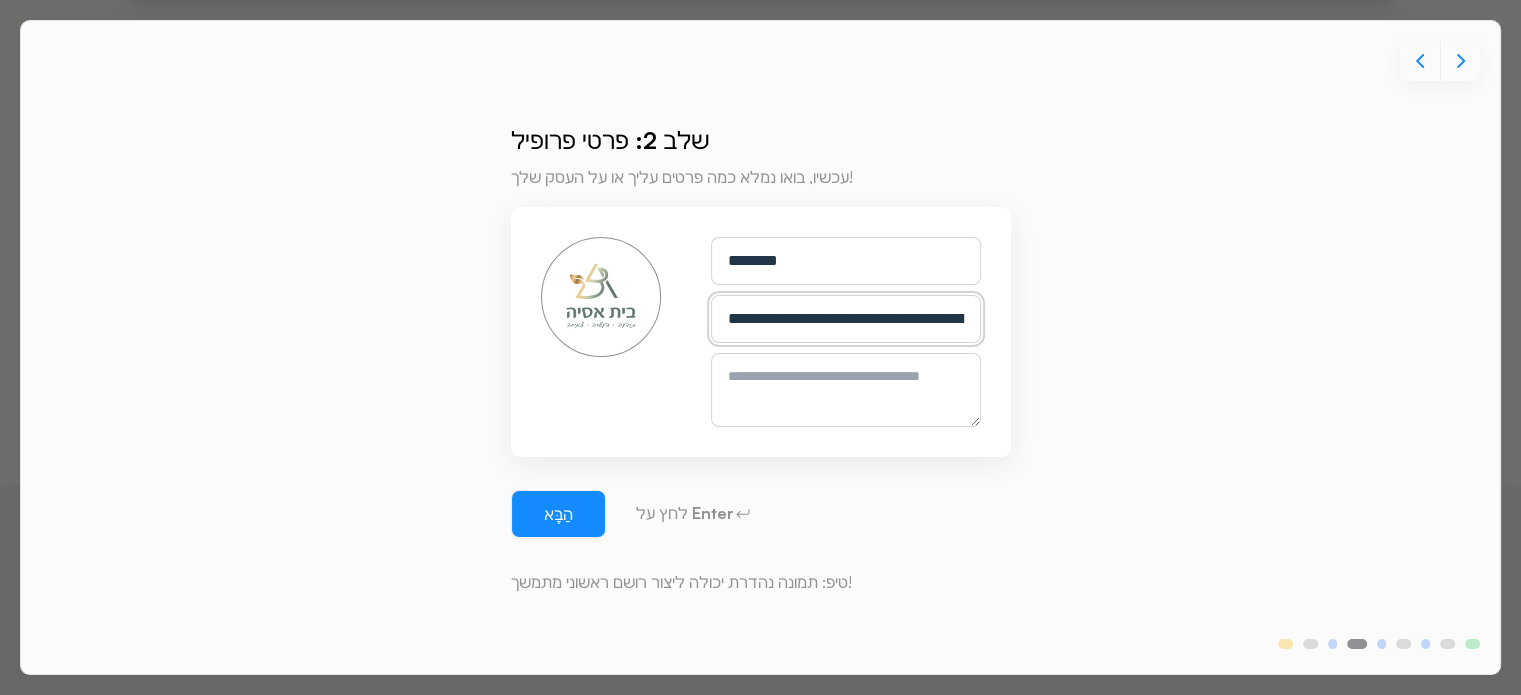 scroll, scrollTop: 0, scrollLeft: 400, axis: horizontal 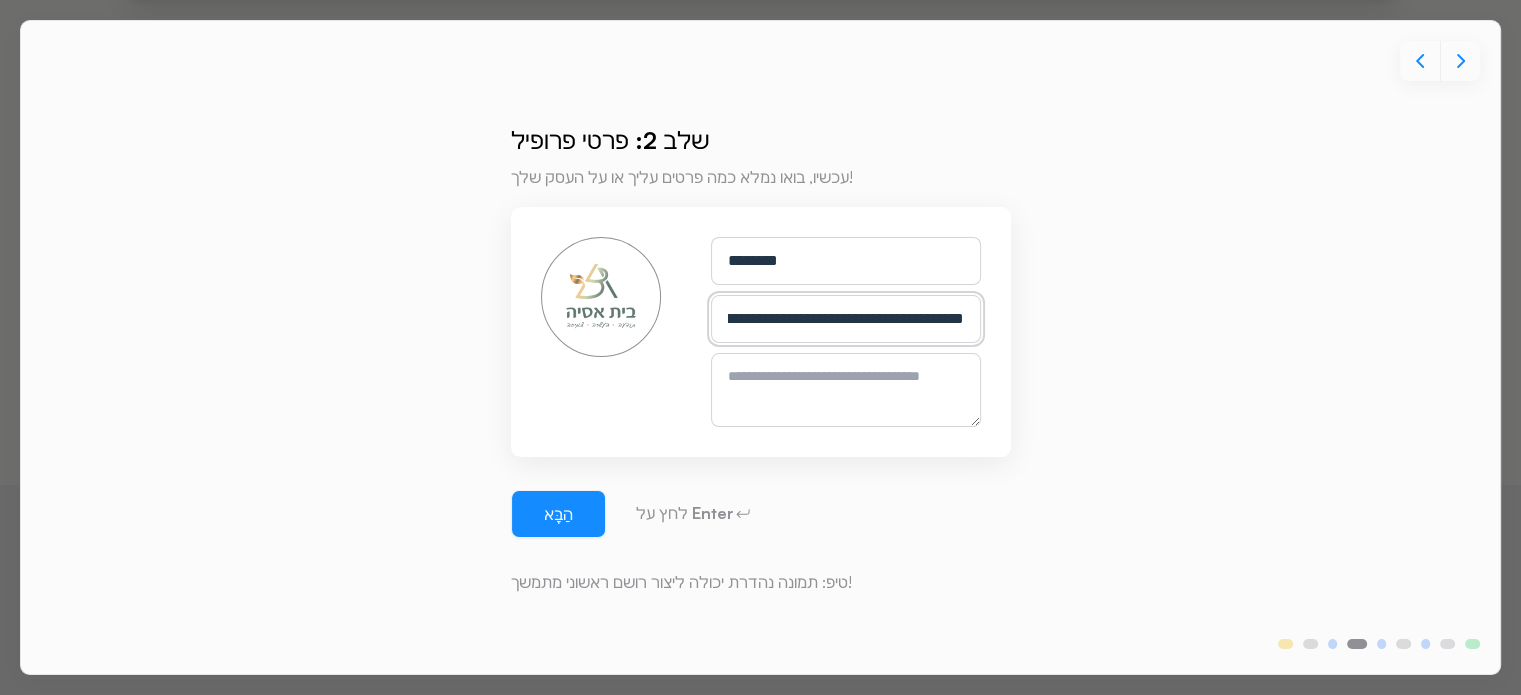 click on "**********" at bounding box center [846, 319] 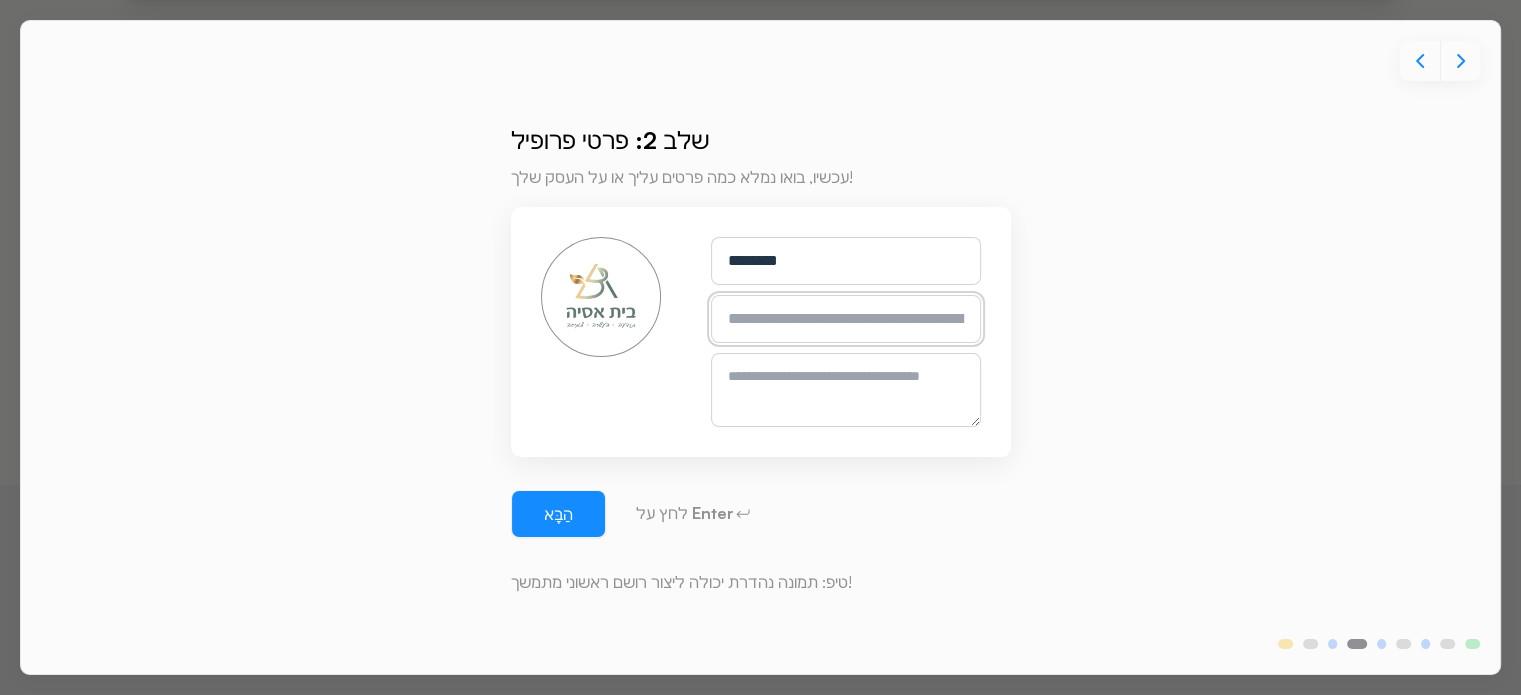 scroll, scrollTop: 0, scrollLeft: 0, axis: both 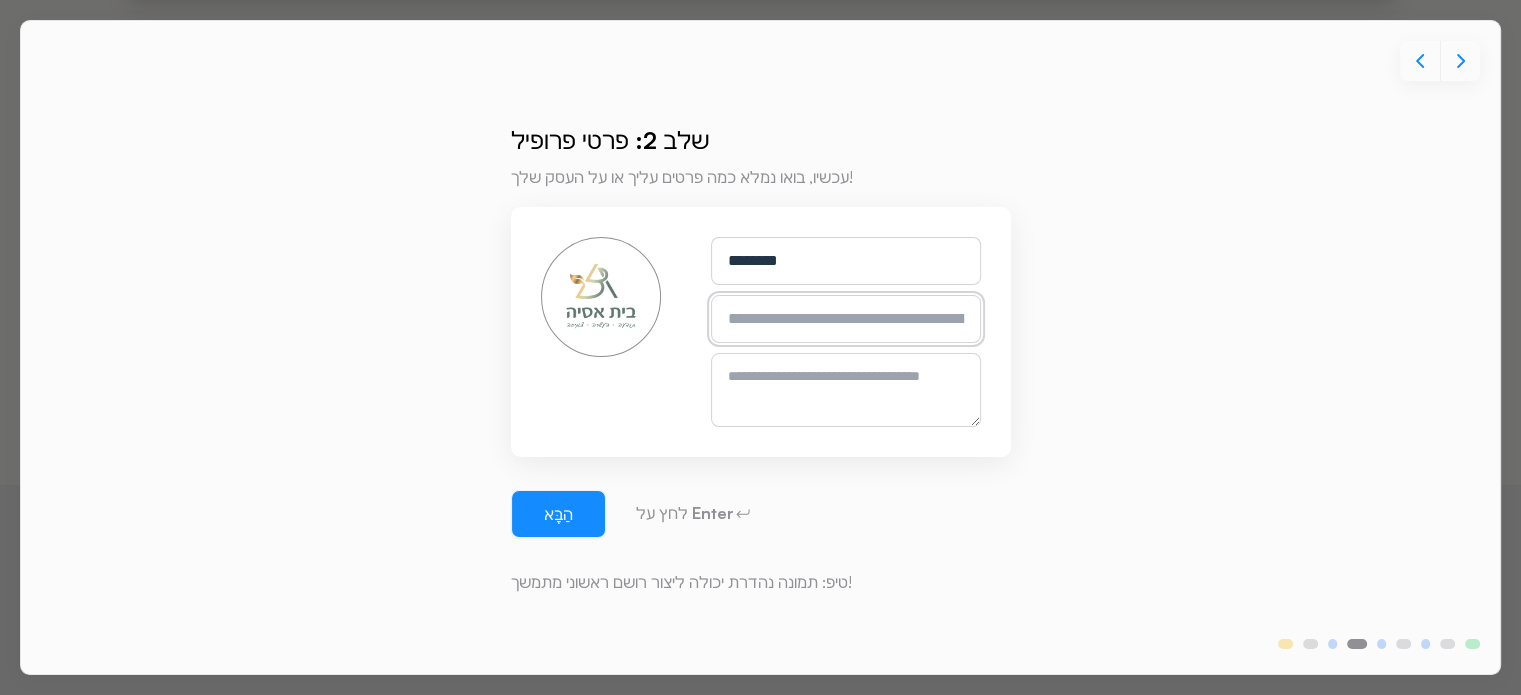 paste on "**********" 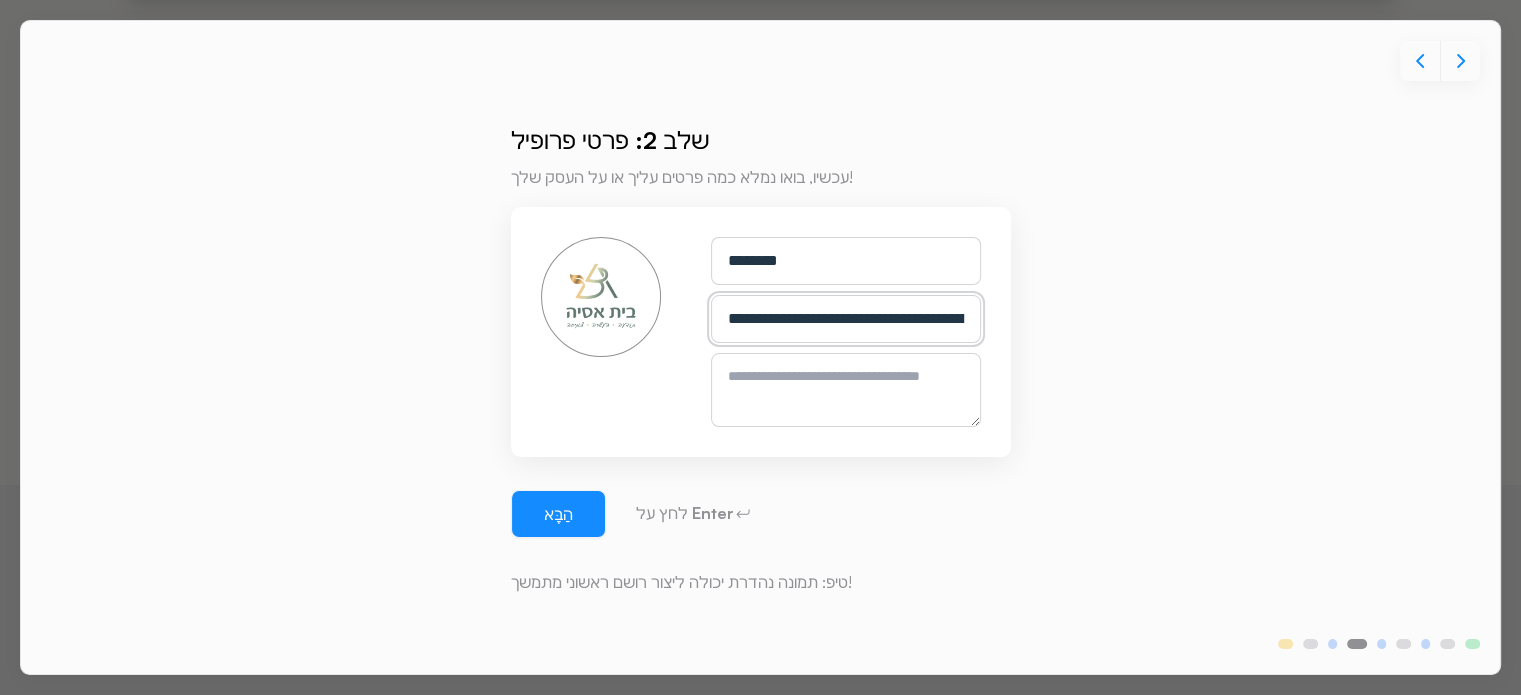 scroll, scrollTop: 0, scrollLeft: 419, axis: horizontal 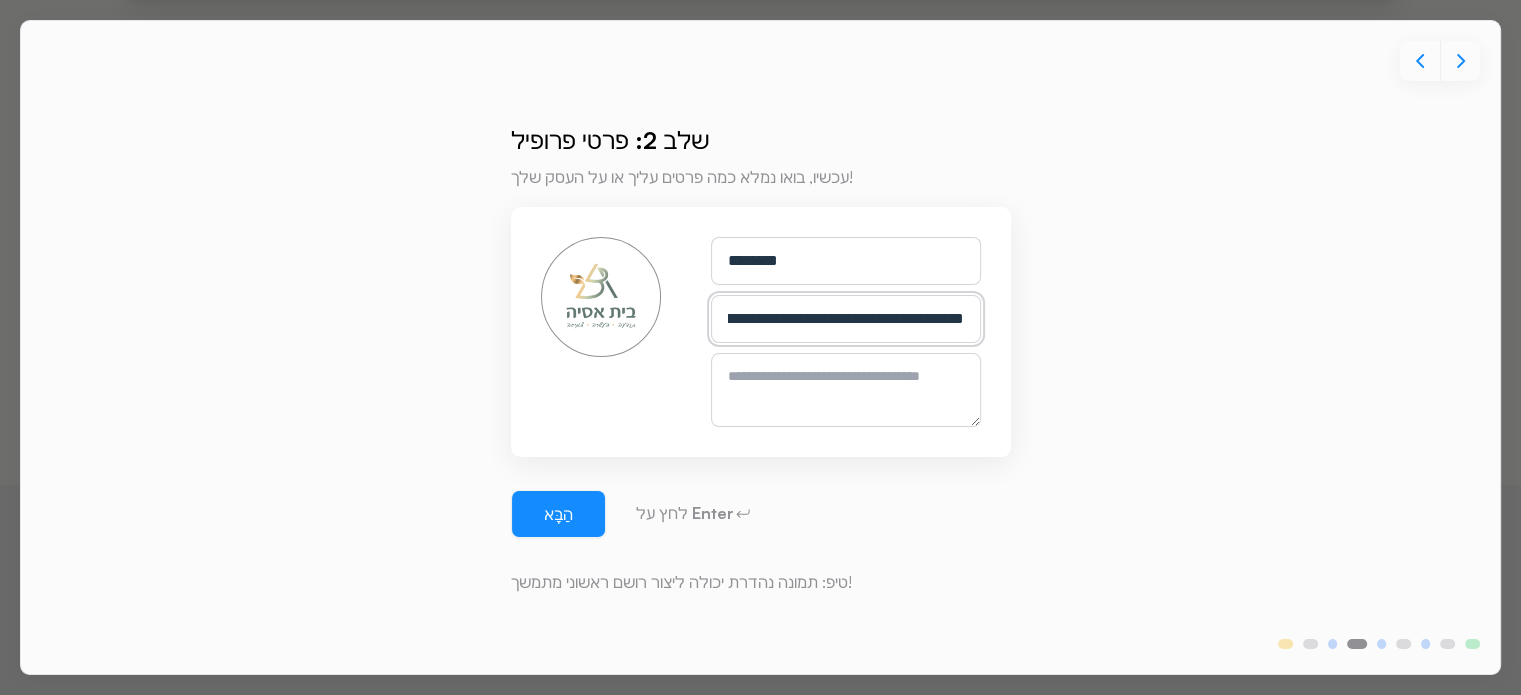 click on "**********" at bounding box center (846, 319) 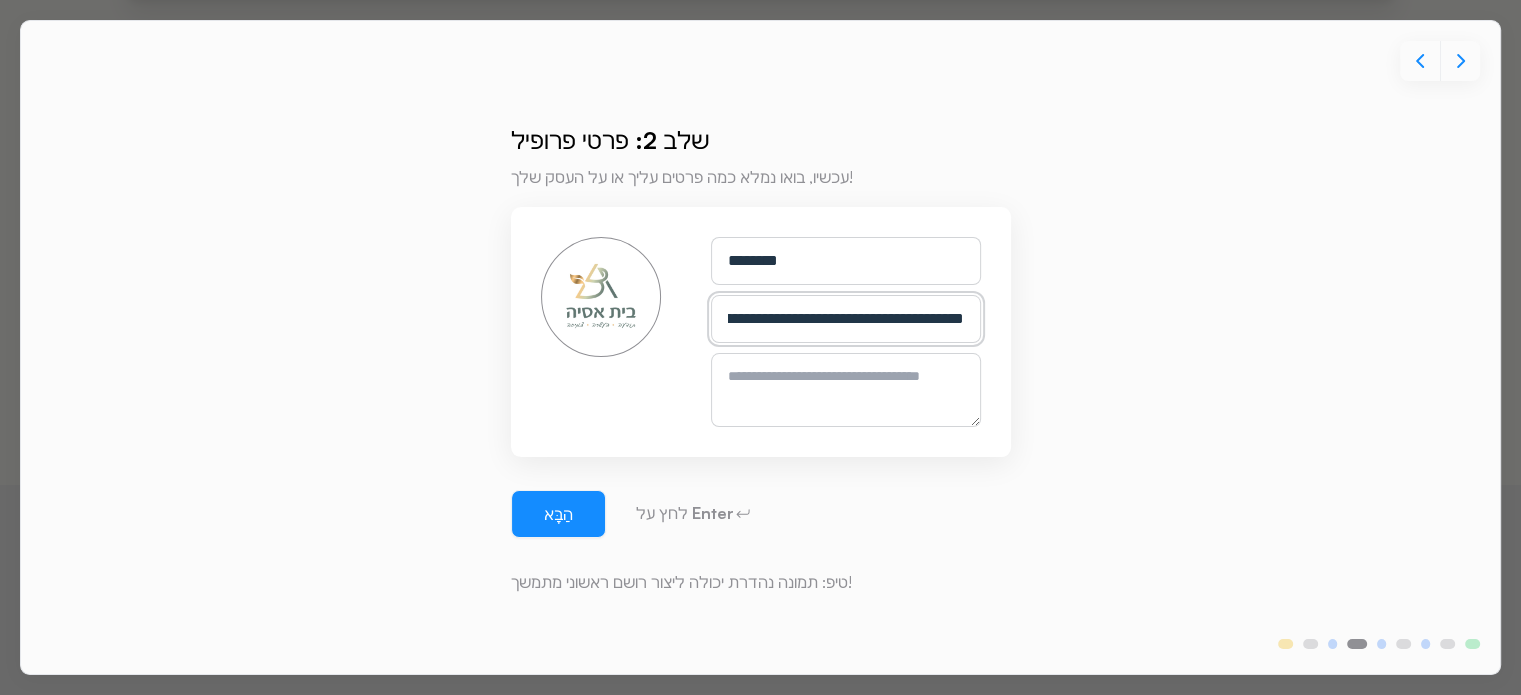 type on "**********" 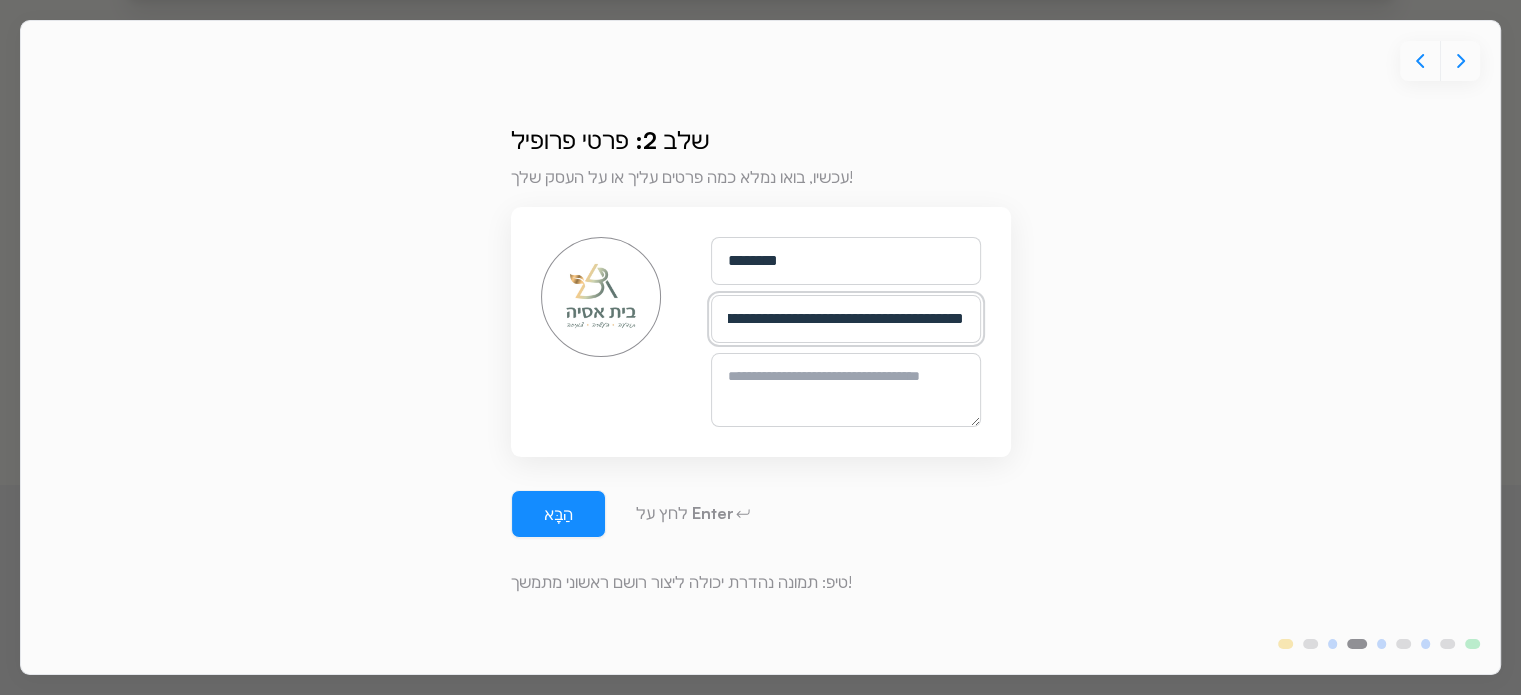scroll, scrollTop: 0, scrollLeft: 0, axis: both 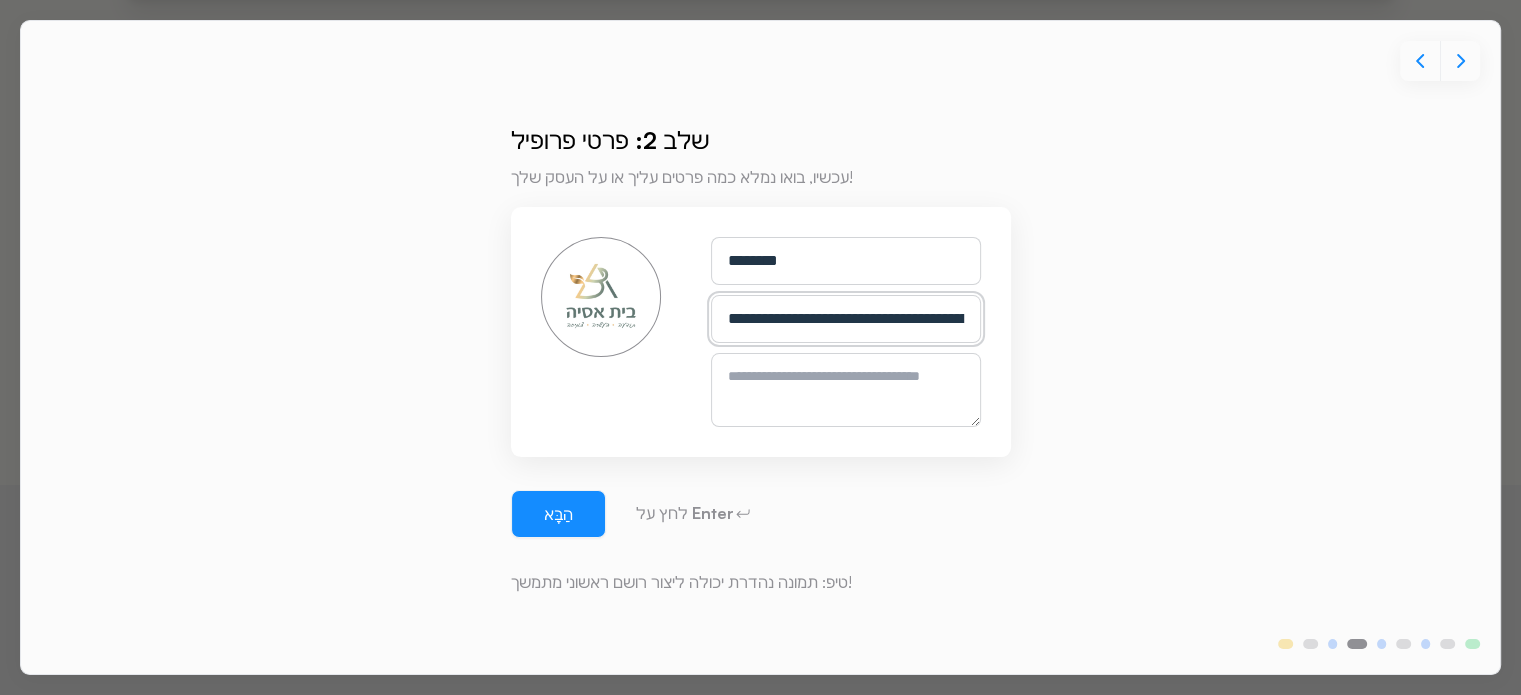 click on "**********" at bounding box center (846, 319) 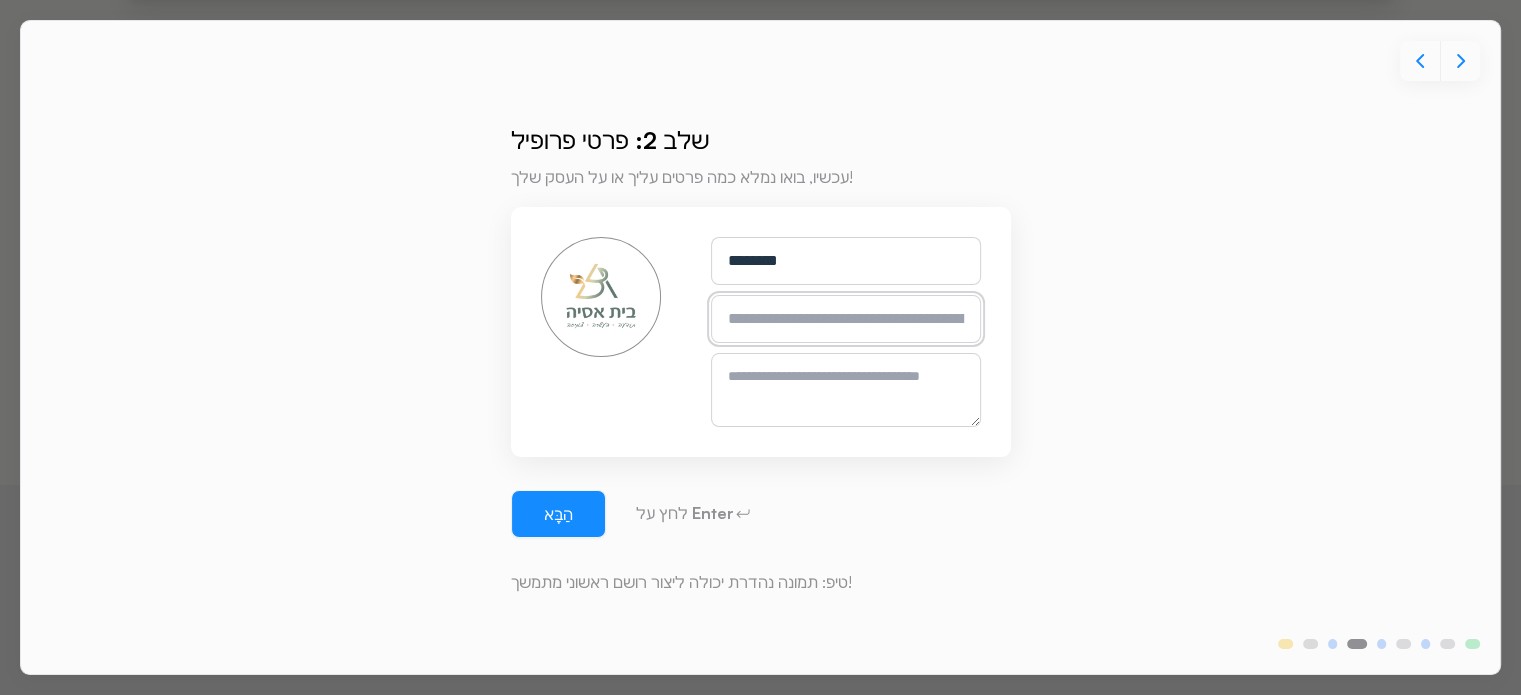 paste on "**********" 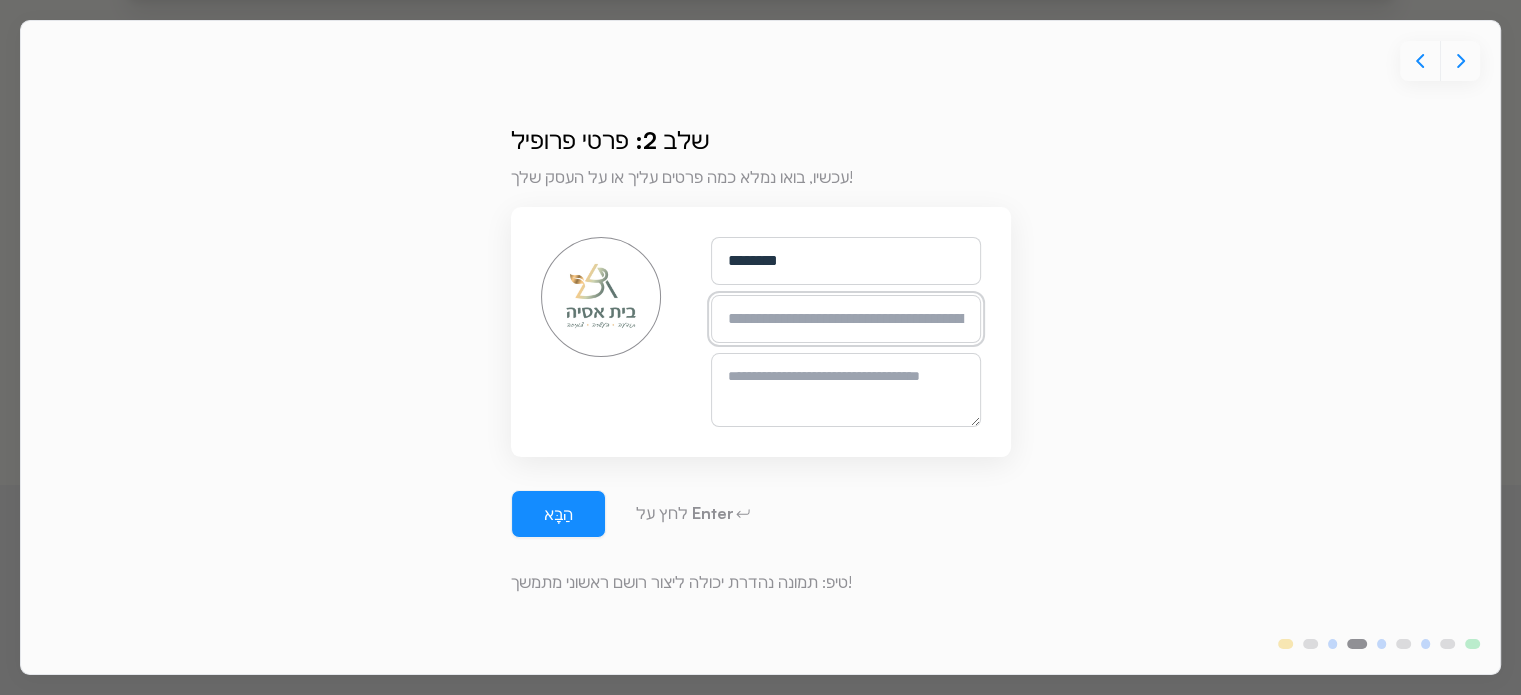 type on "**********" 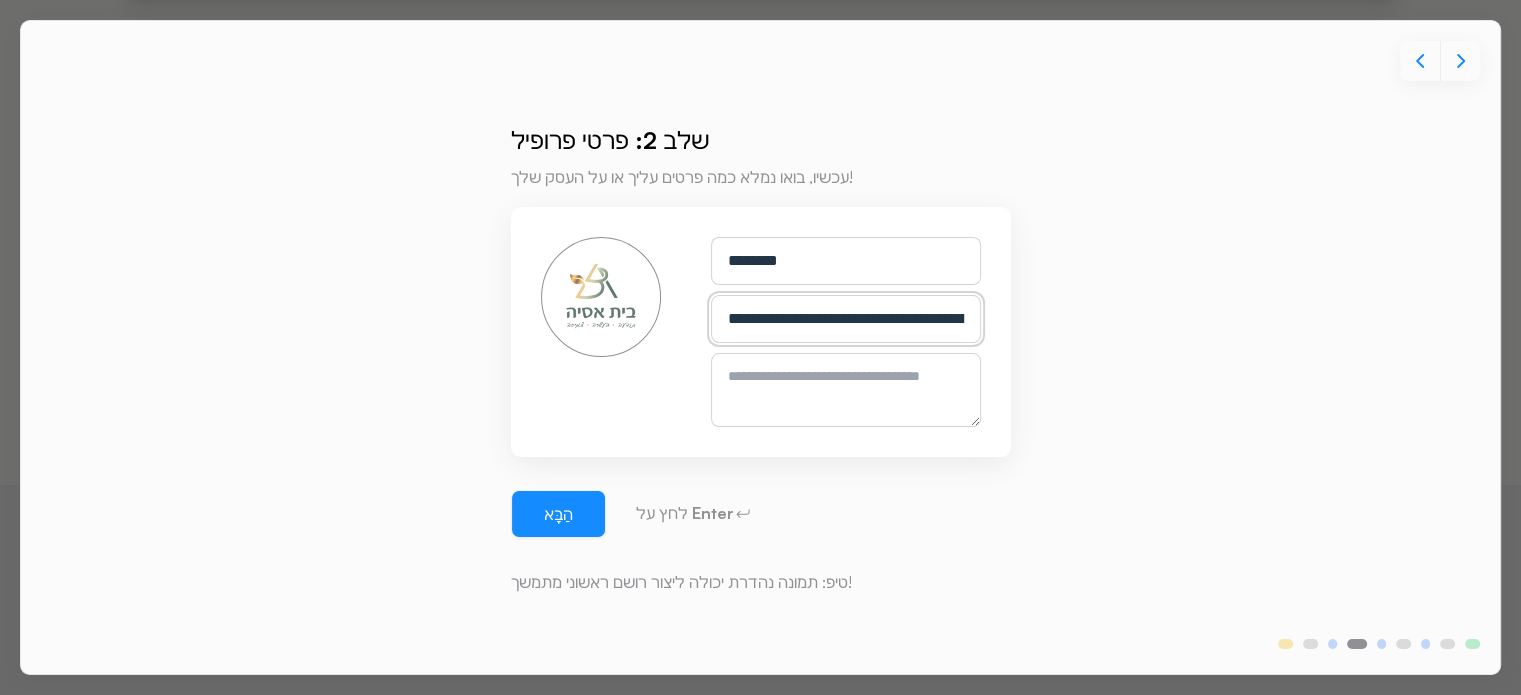 scroll, scrollTop: 0, scrollLeft: 411, axis: horizontal 